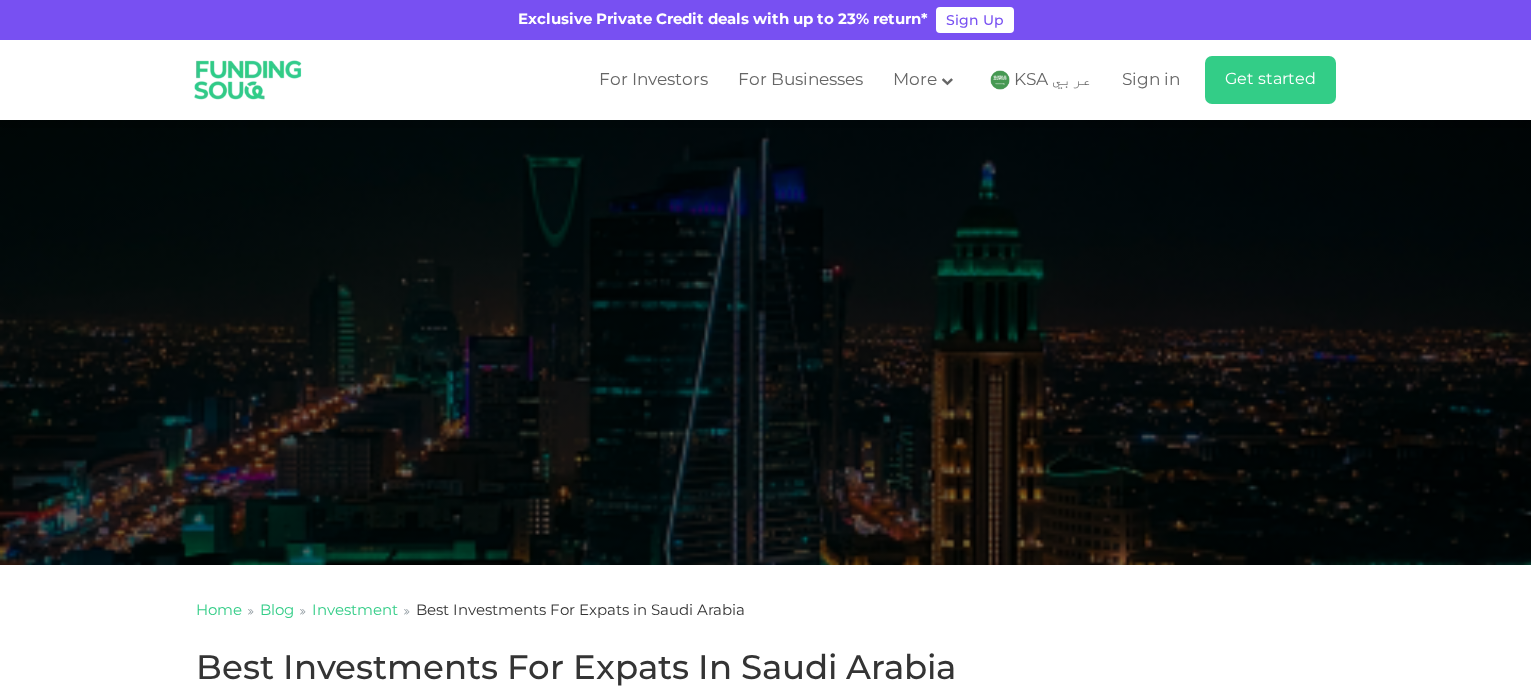 scroll, scrollTop: 0, scrollLeft: 0, axis: both 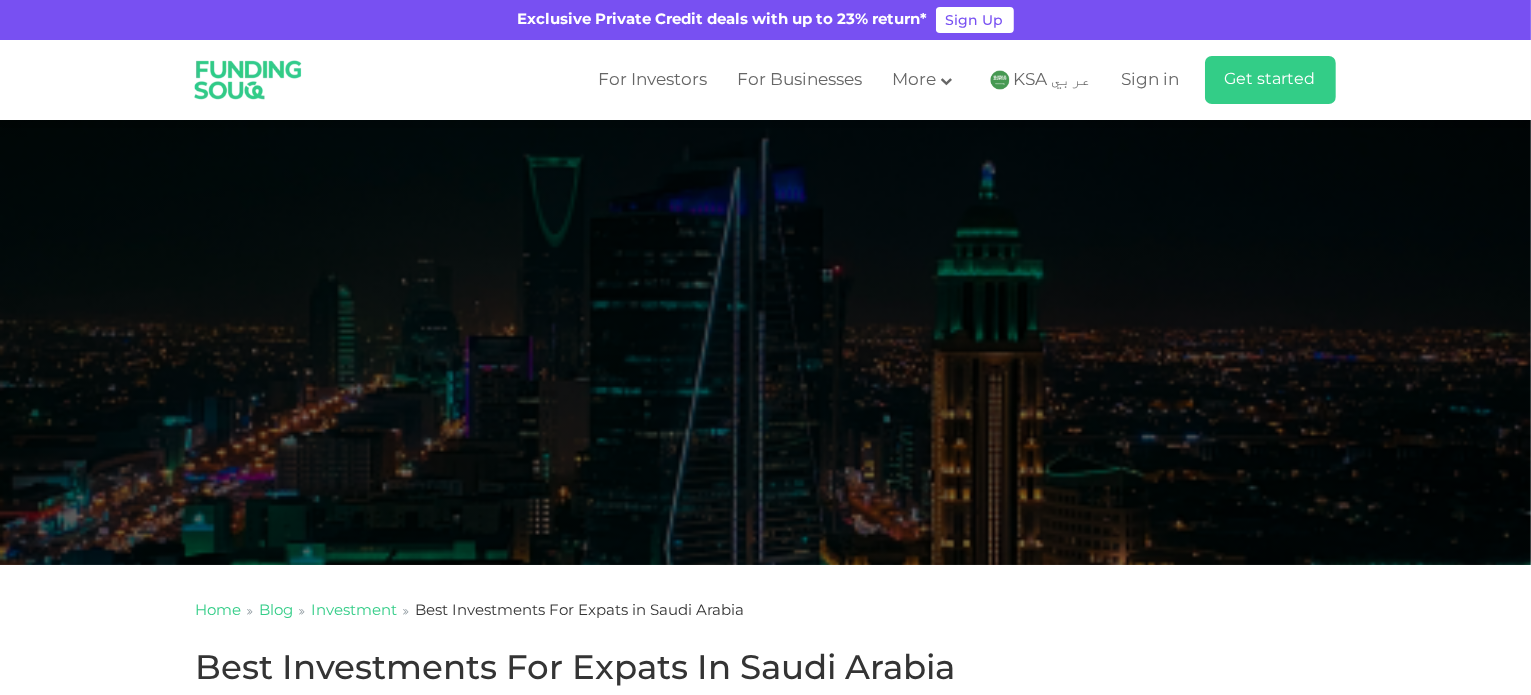 click at bounding box center [765, 342] 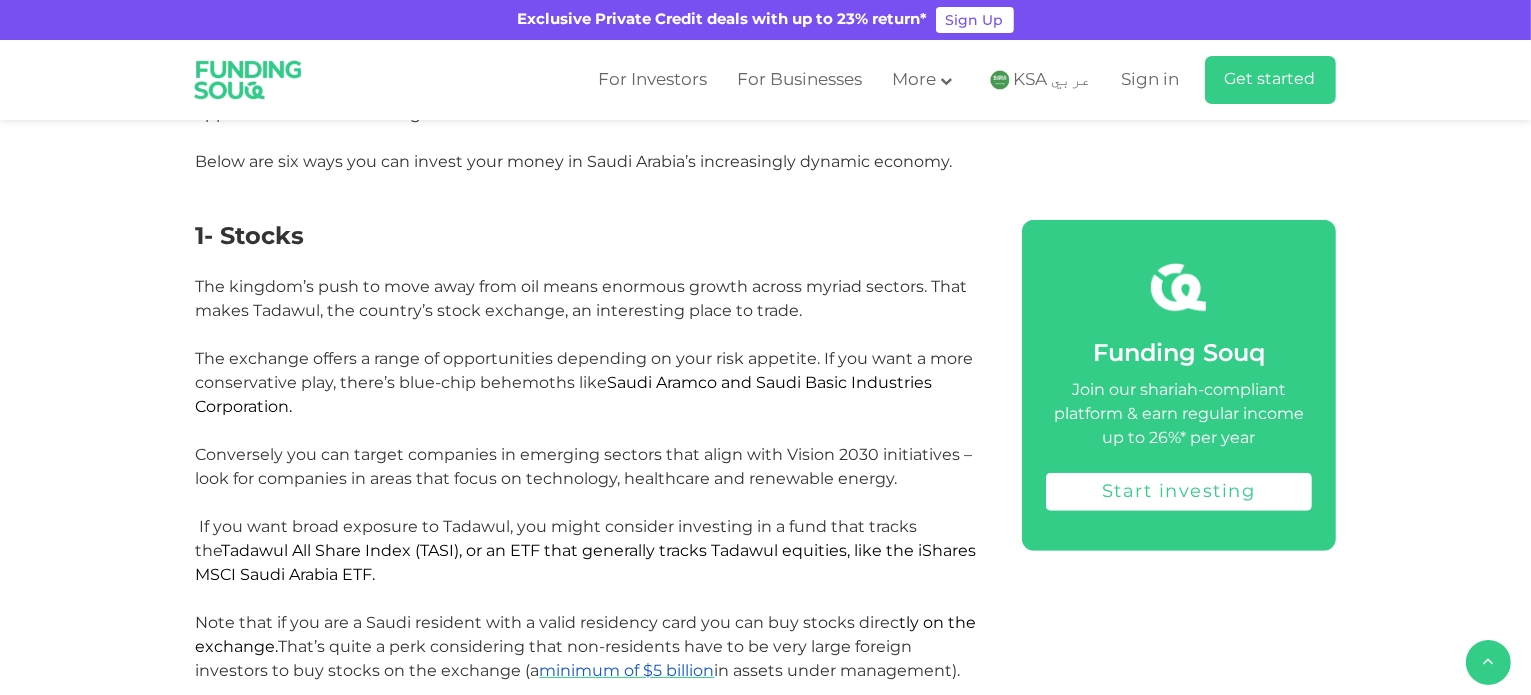 scroll, scrollTop: 1200, scrollLeft: 0, axis: vertical 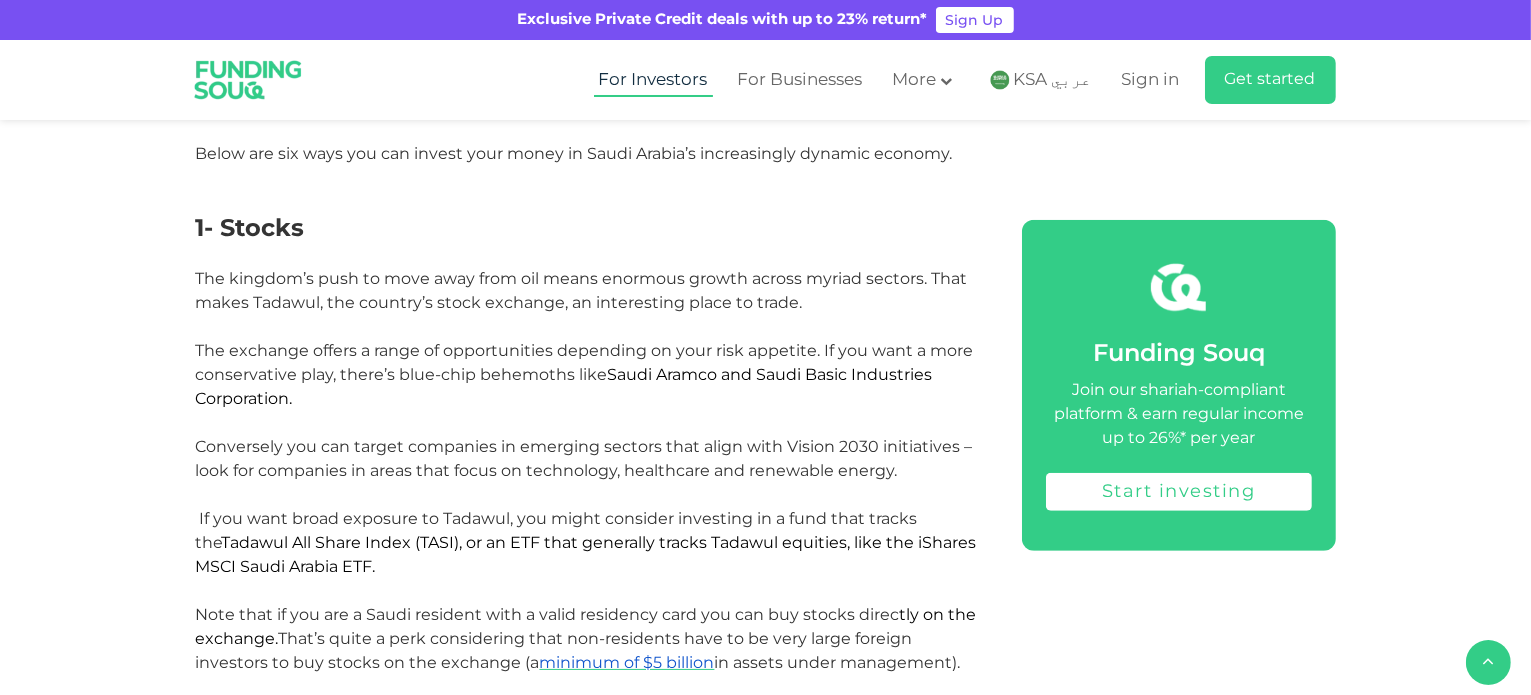 click on "For Investors" at bounding box center (653, 80) 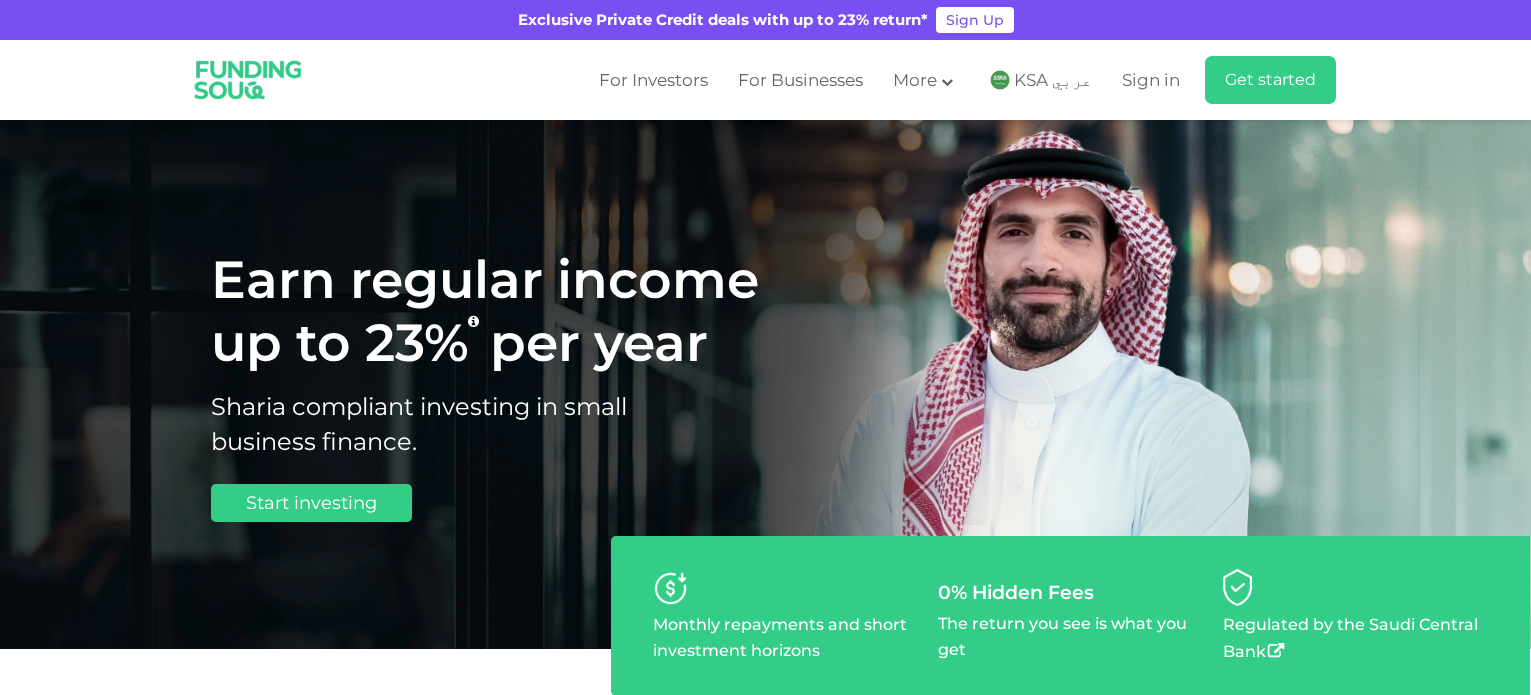 scroll, scrollTop: 0, scrollLeft: 0, axis: both 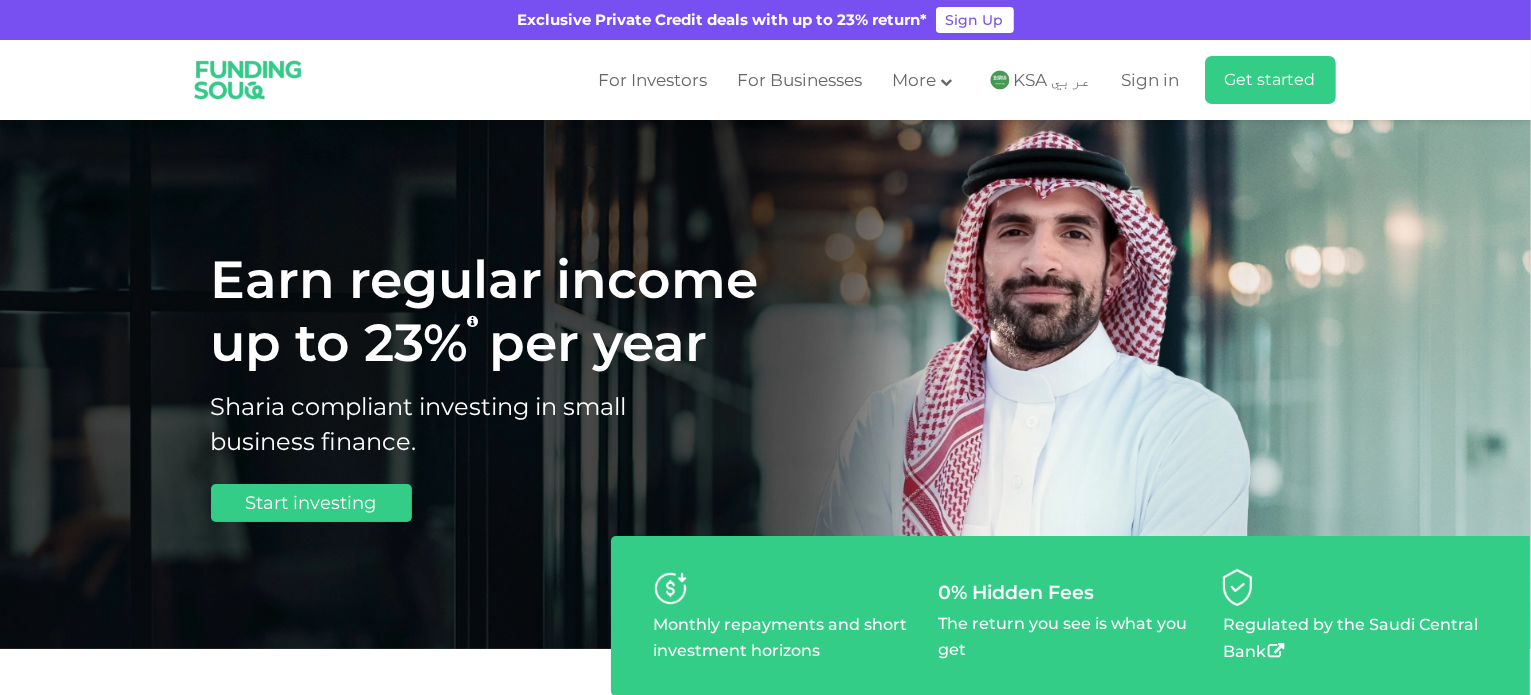 click on "Earn regular income up to 23%
per year
Sharia compliant investing in small
business finance.
Start investing" at bounding box center (766, 384) 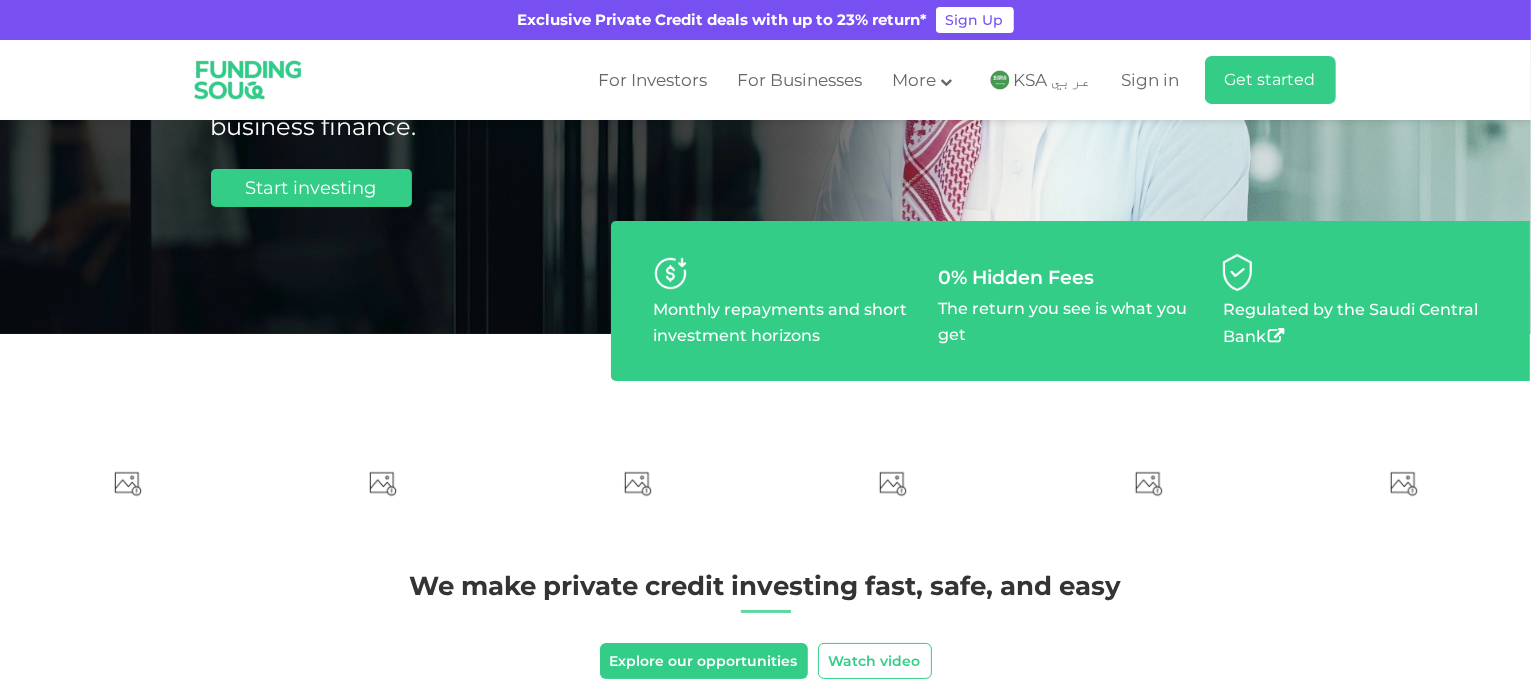 scroll, scrollTop: 360, scrollLeft: 0, axis: vertical 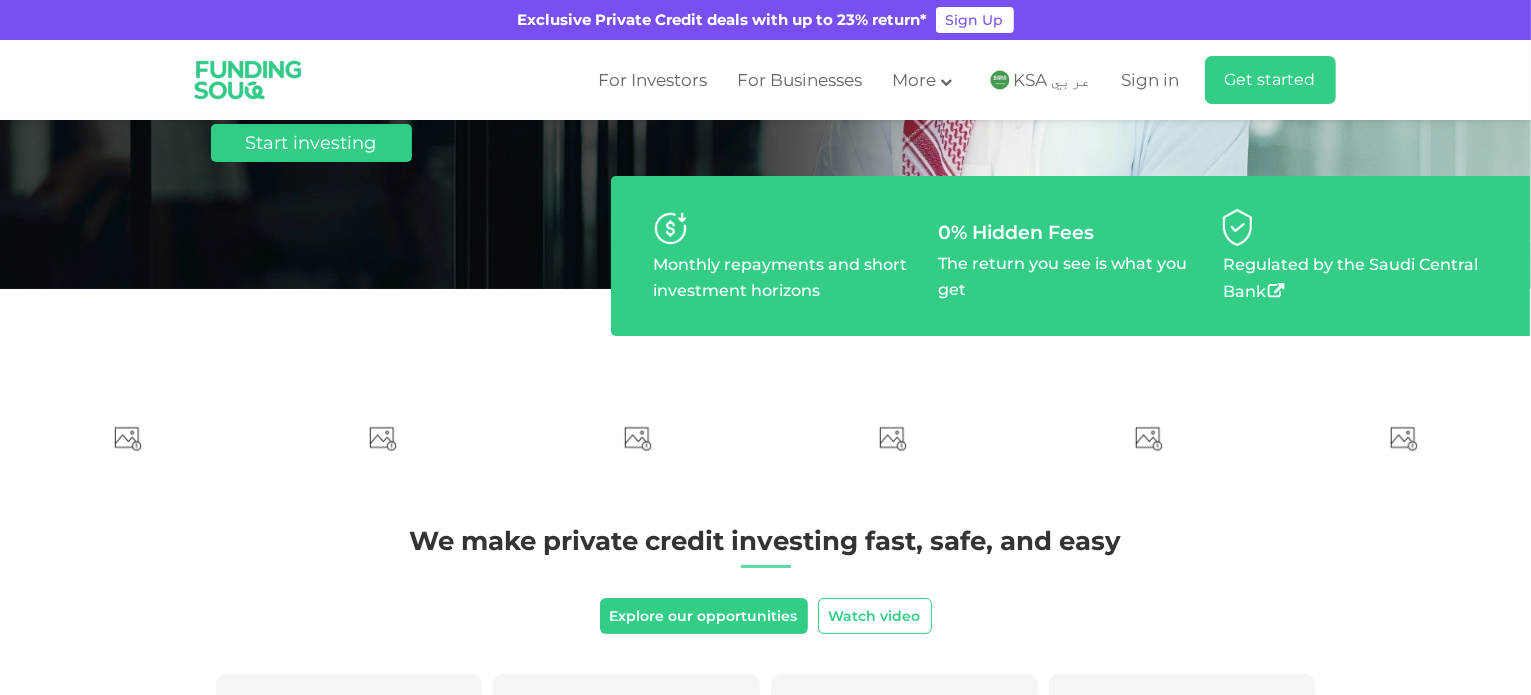 type 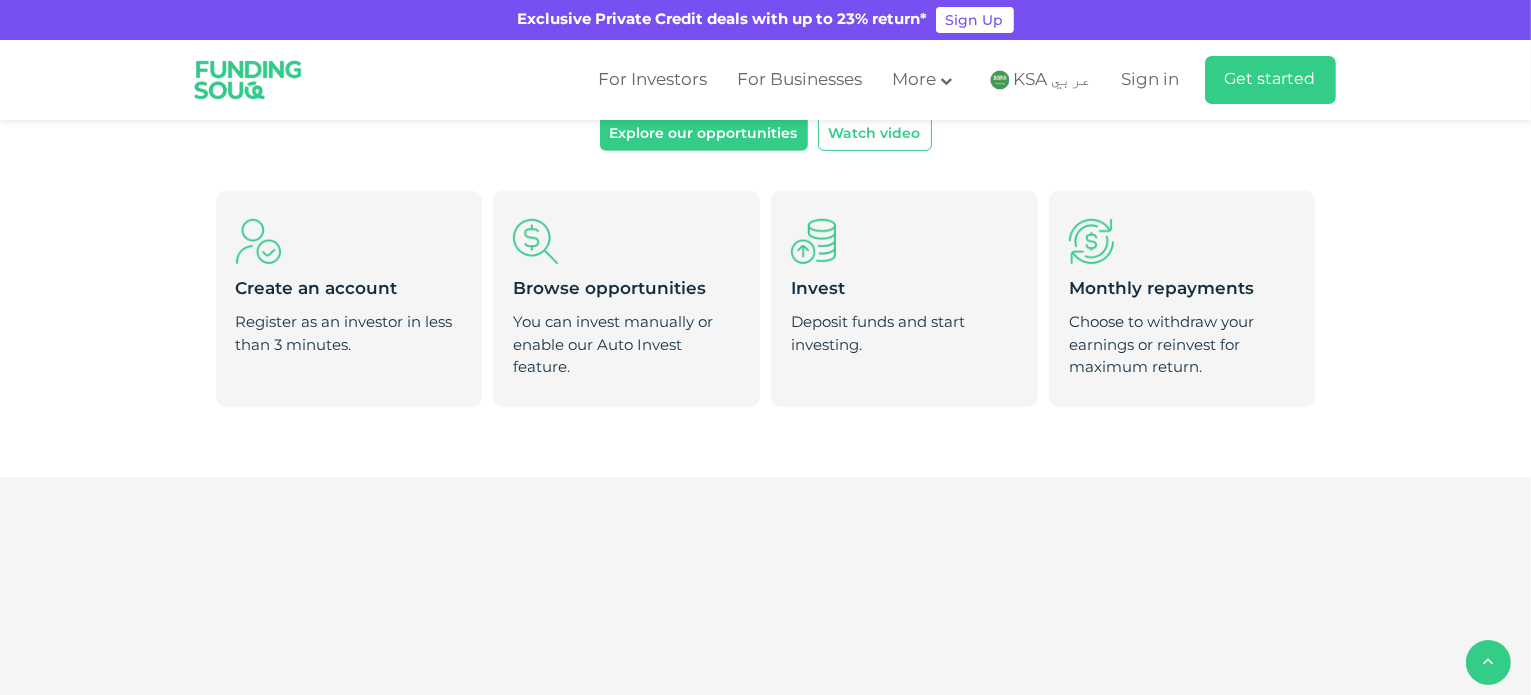 scroll, scrollTop: 840, scrollLeft: 0, axis: vertical 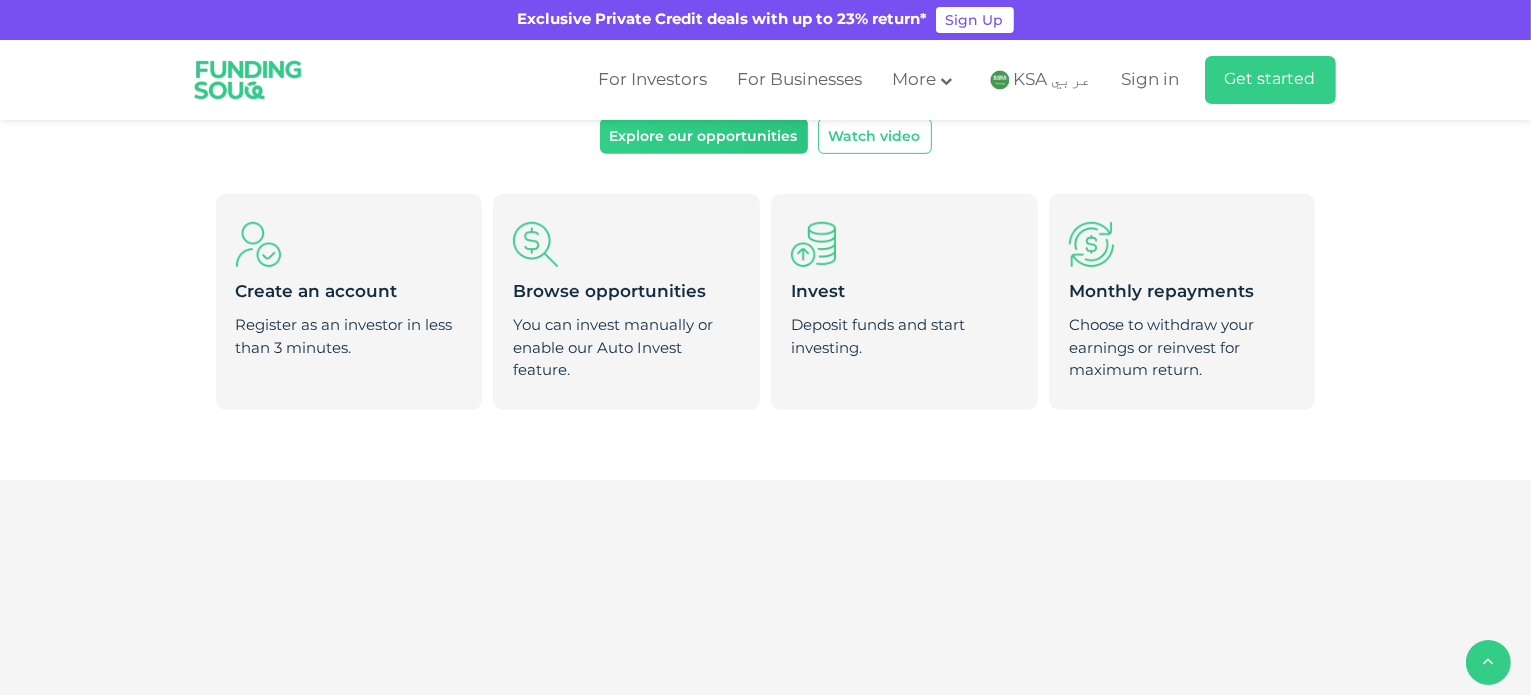 click on "Explore our opportunities" at bounding box center (704, 136) 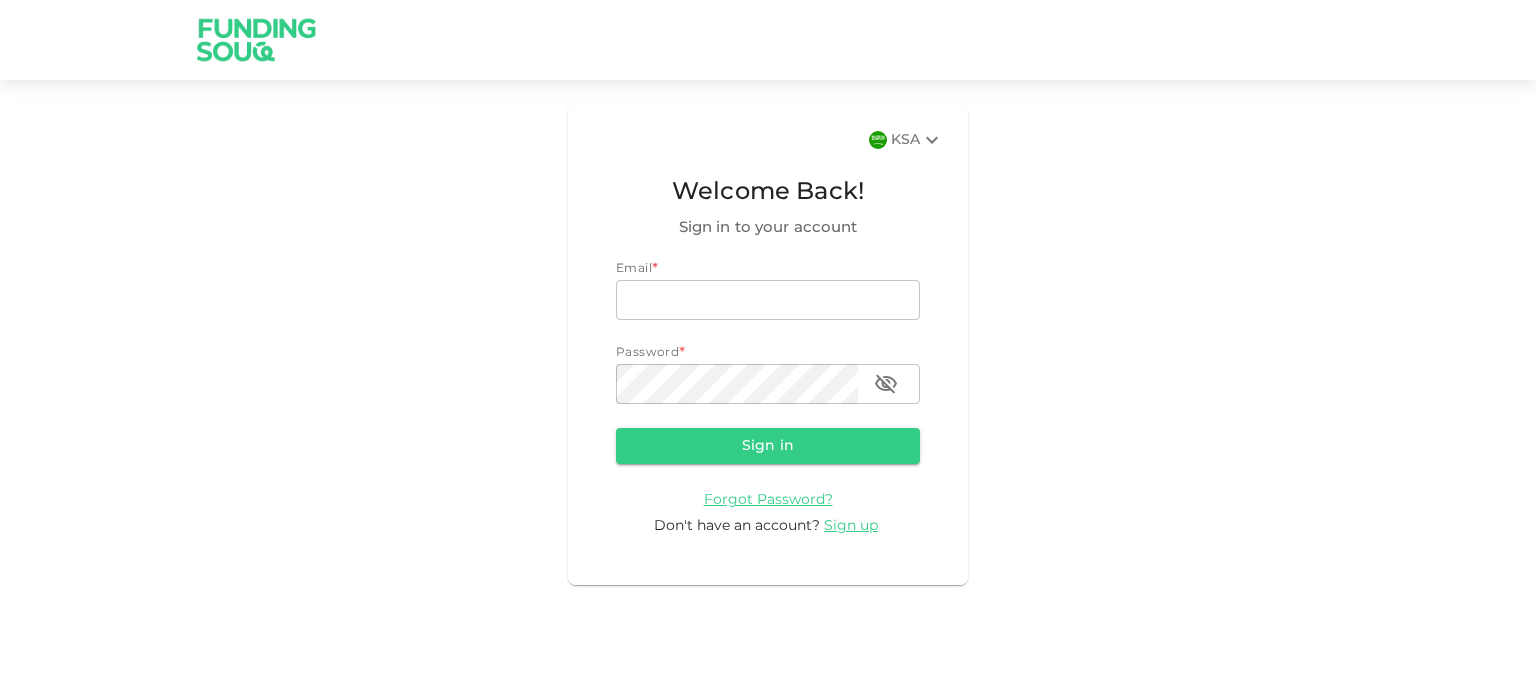 scroll, scrollTop: 0, scrollLeft: 0, axis: both 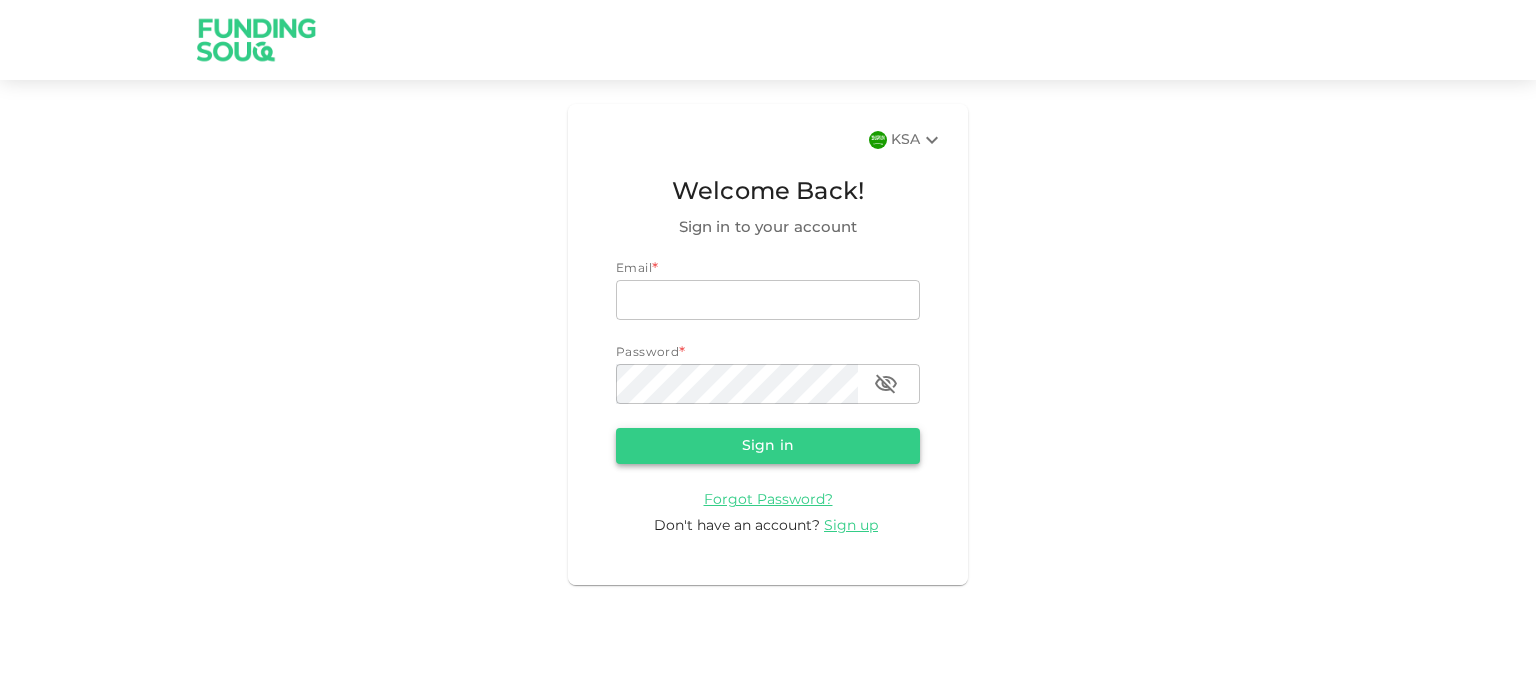 type on "[EMAIL]" 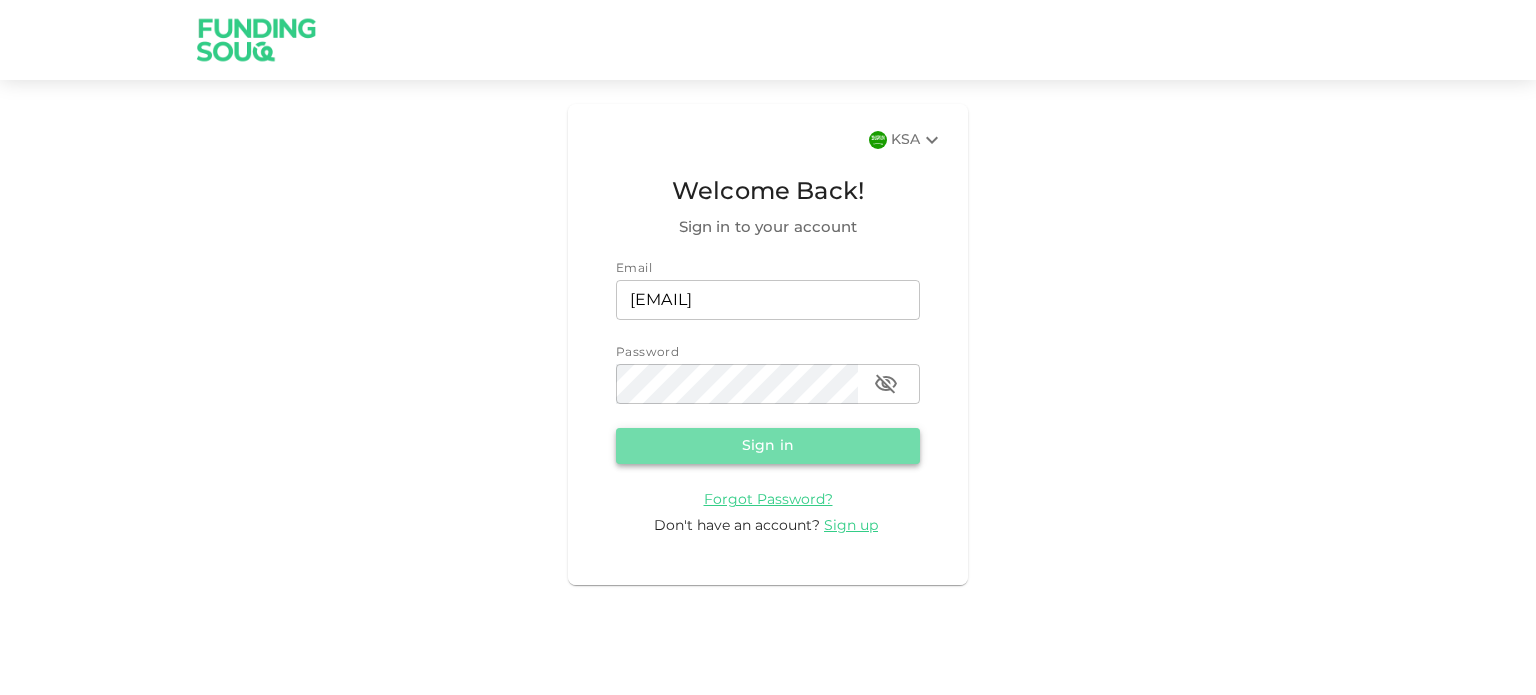 click on "Sign in" at bounding box center (768, 446) 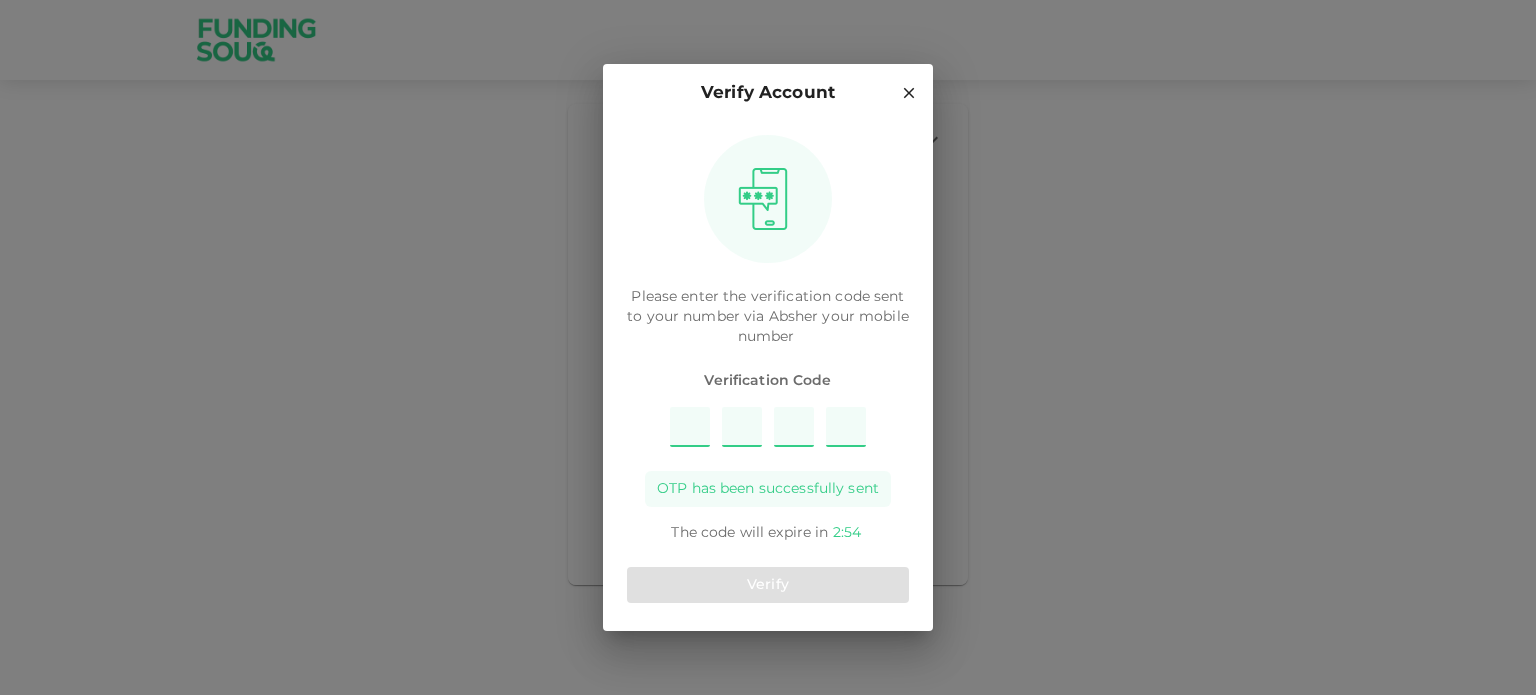 click at bounding box center (690, 427) 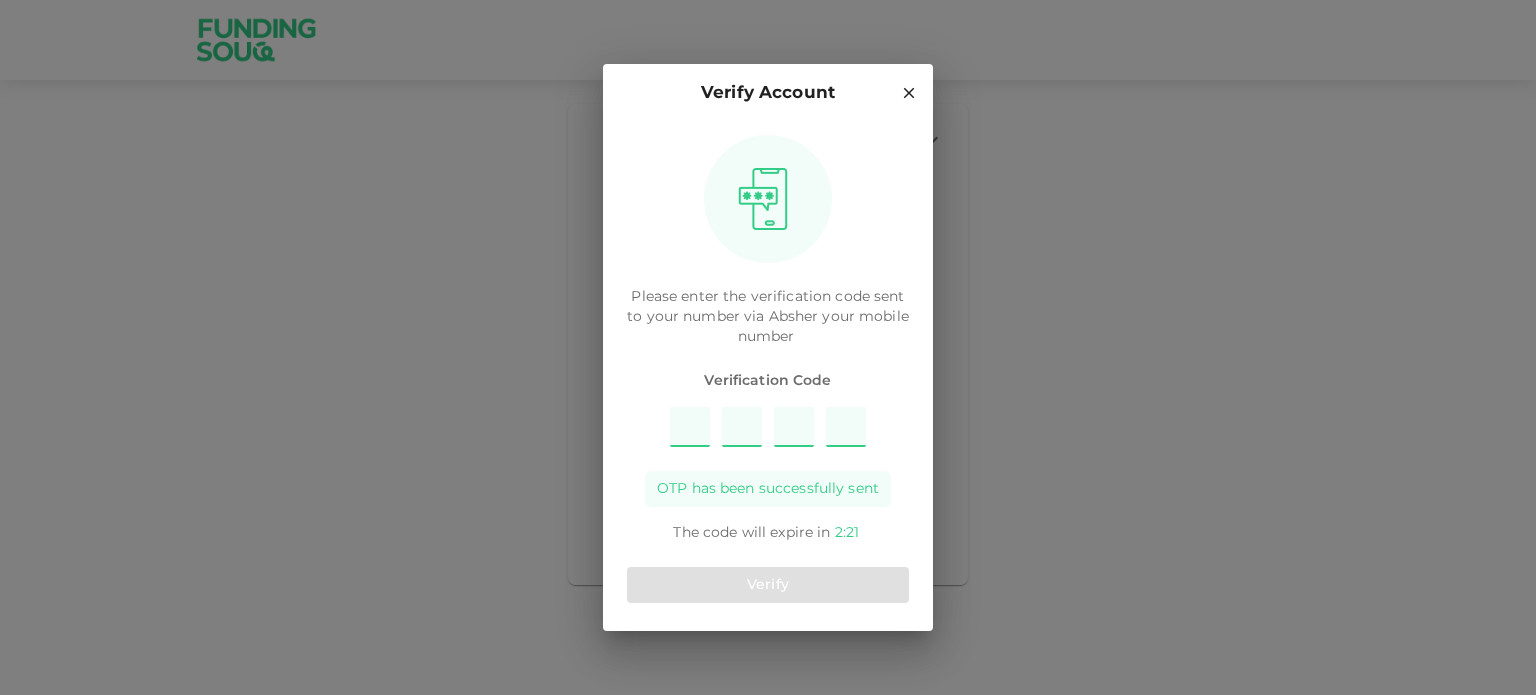 type on "7" 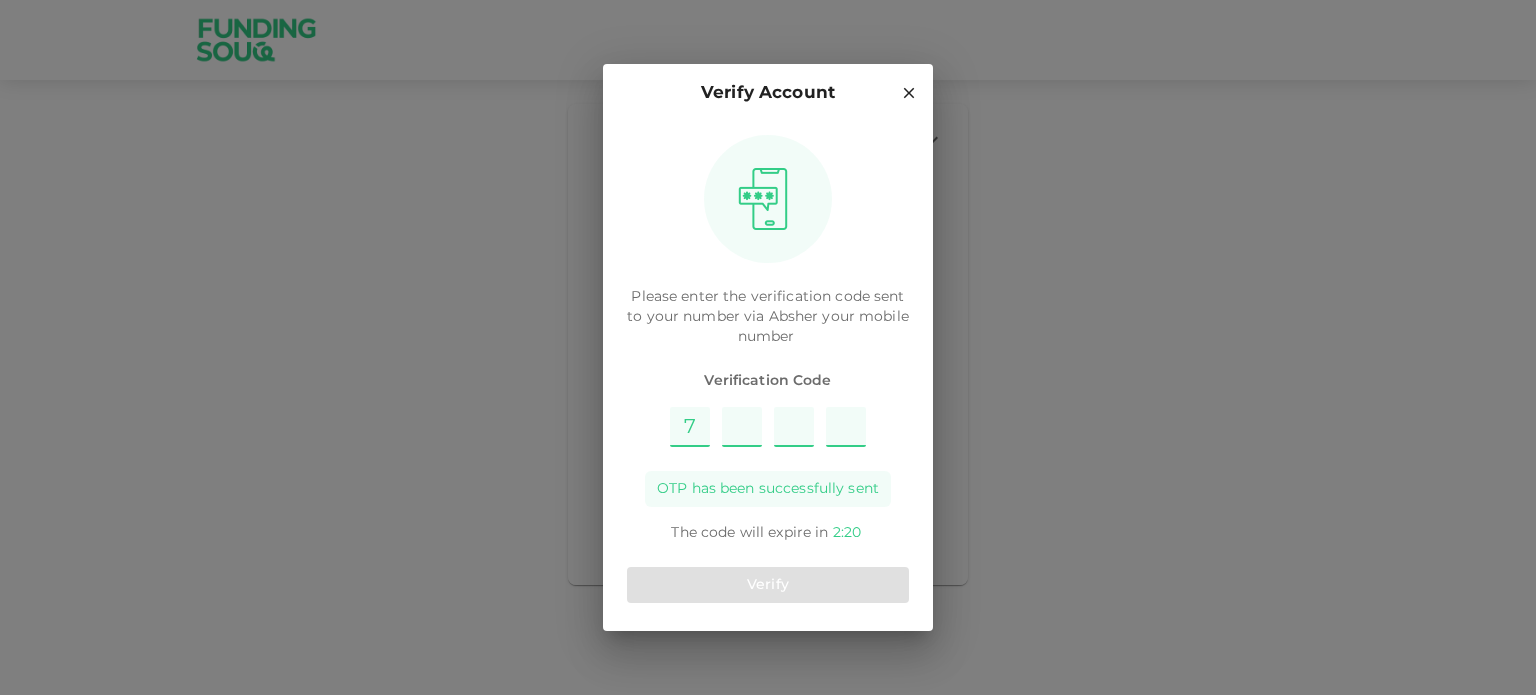 type on "3" 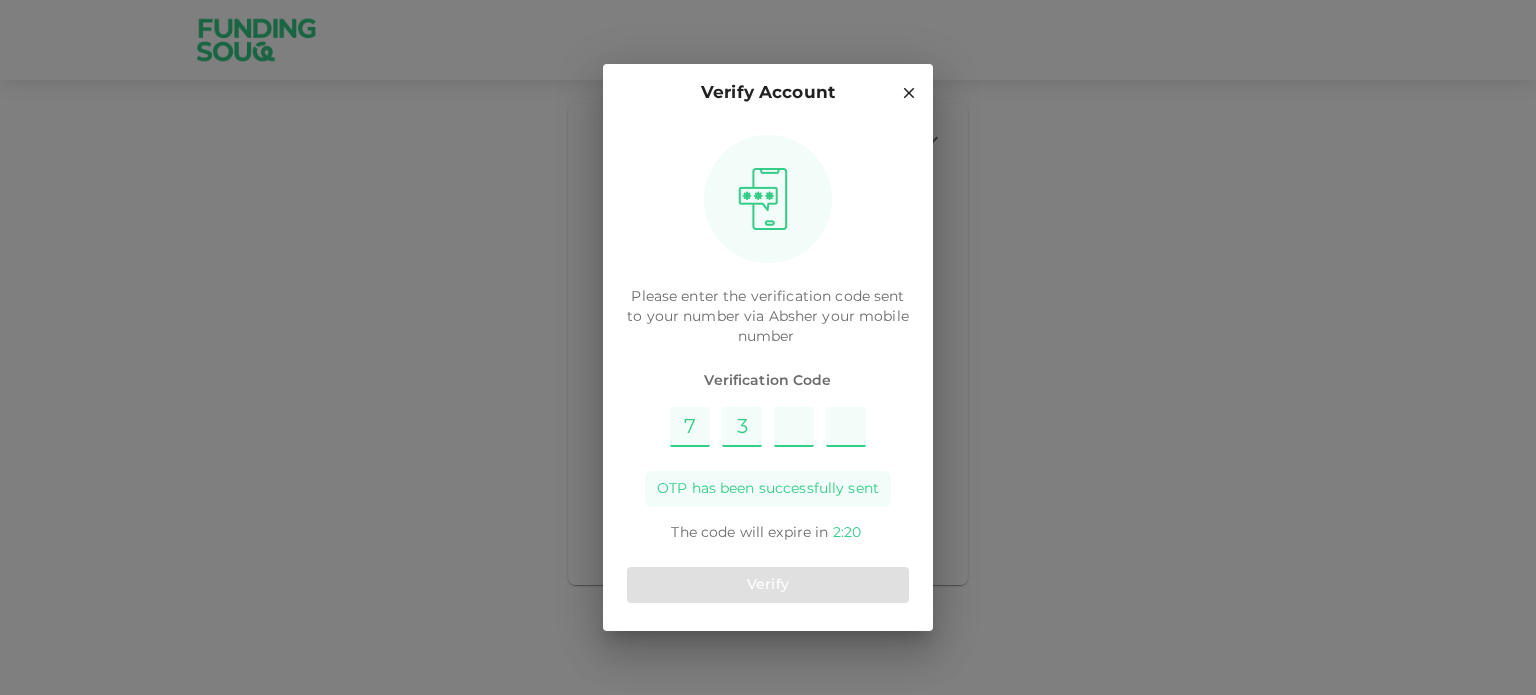type on "5" 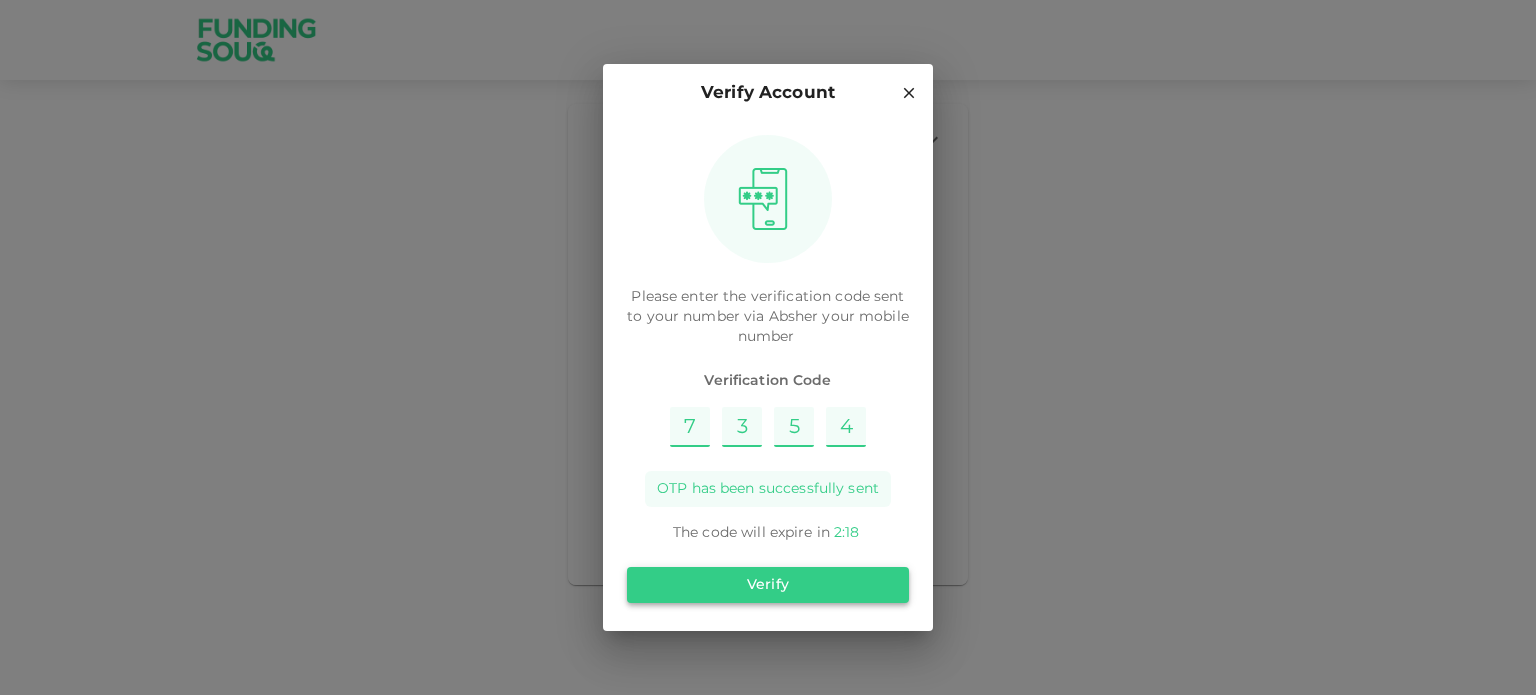 type on "4" 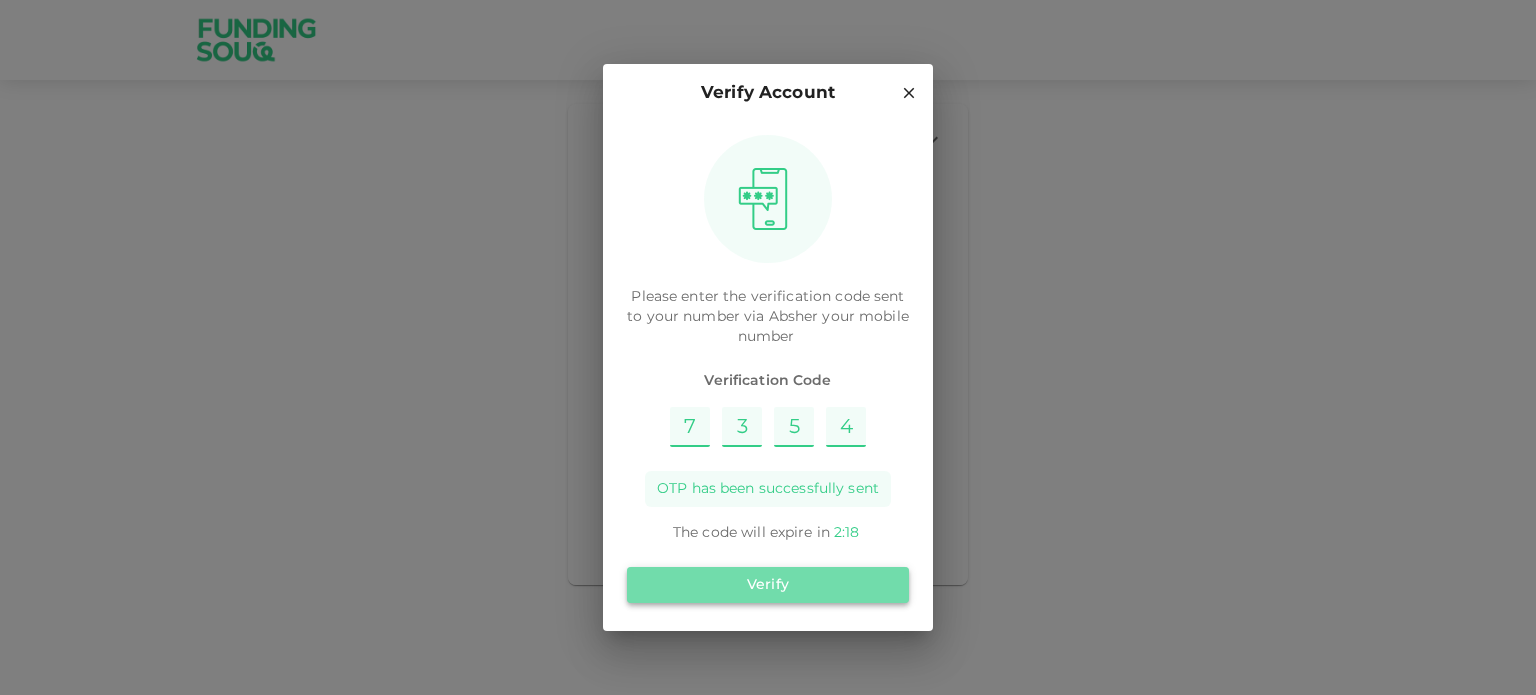 click on "Verify" at bounding box center [768, 585] 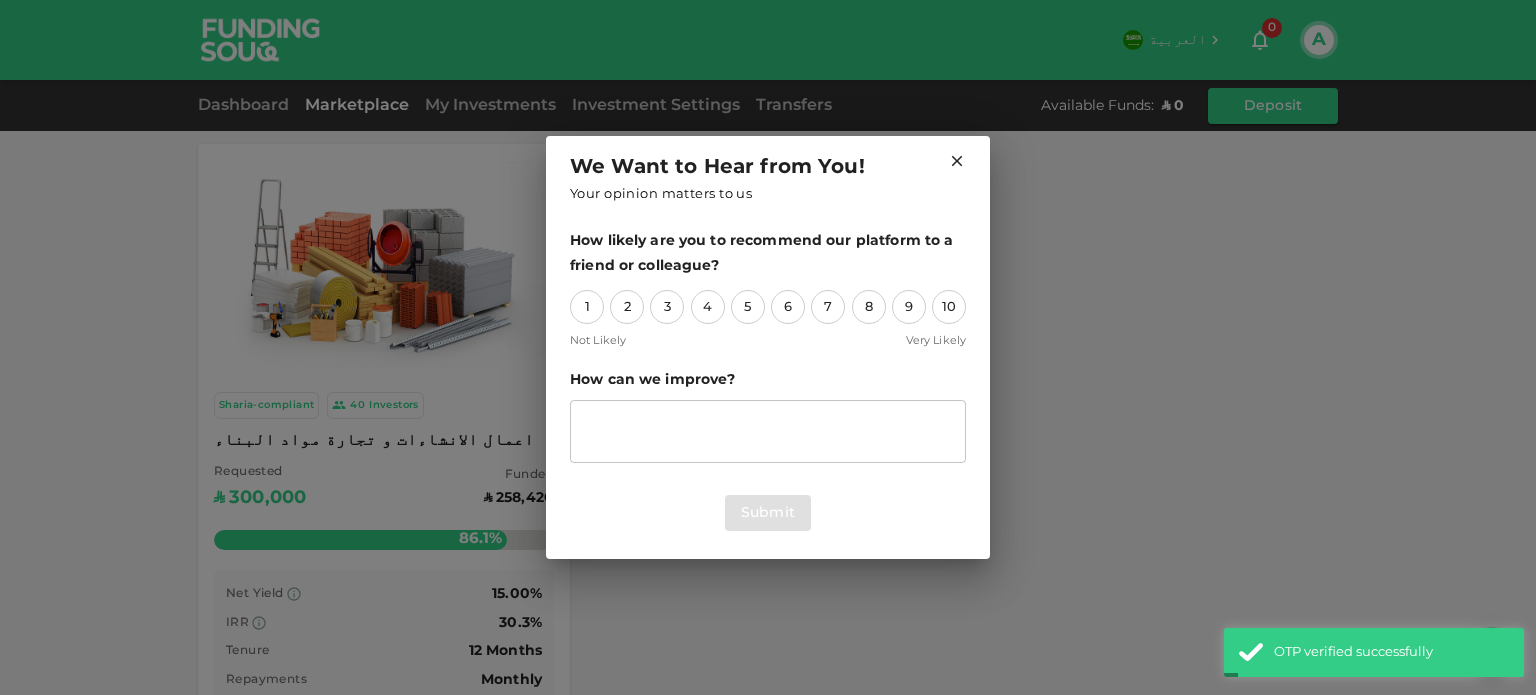 click 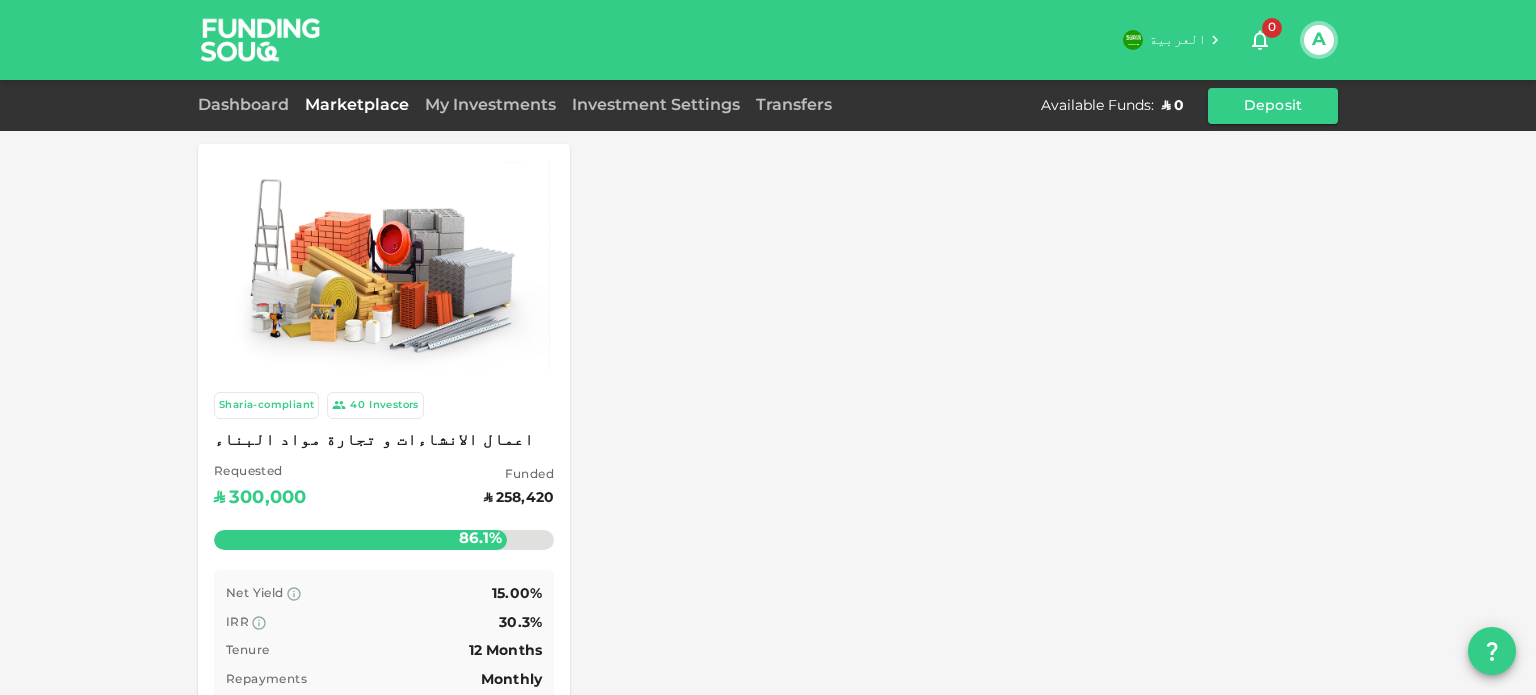 click on "Sharia-compliant   40 Investors   اعمال الانشاءات و تجارة مواد البناء    Requested   ʢ 300,000   Funded   ʢ 258,420 86.1% Remaining : ʢ 41,580.00   Net Yield   15.00%   IRR   30.3%   Tenure   12 Months   Repayments   Monthly Invest" at bounding box center (768, 458) 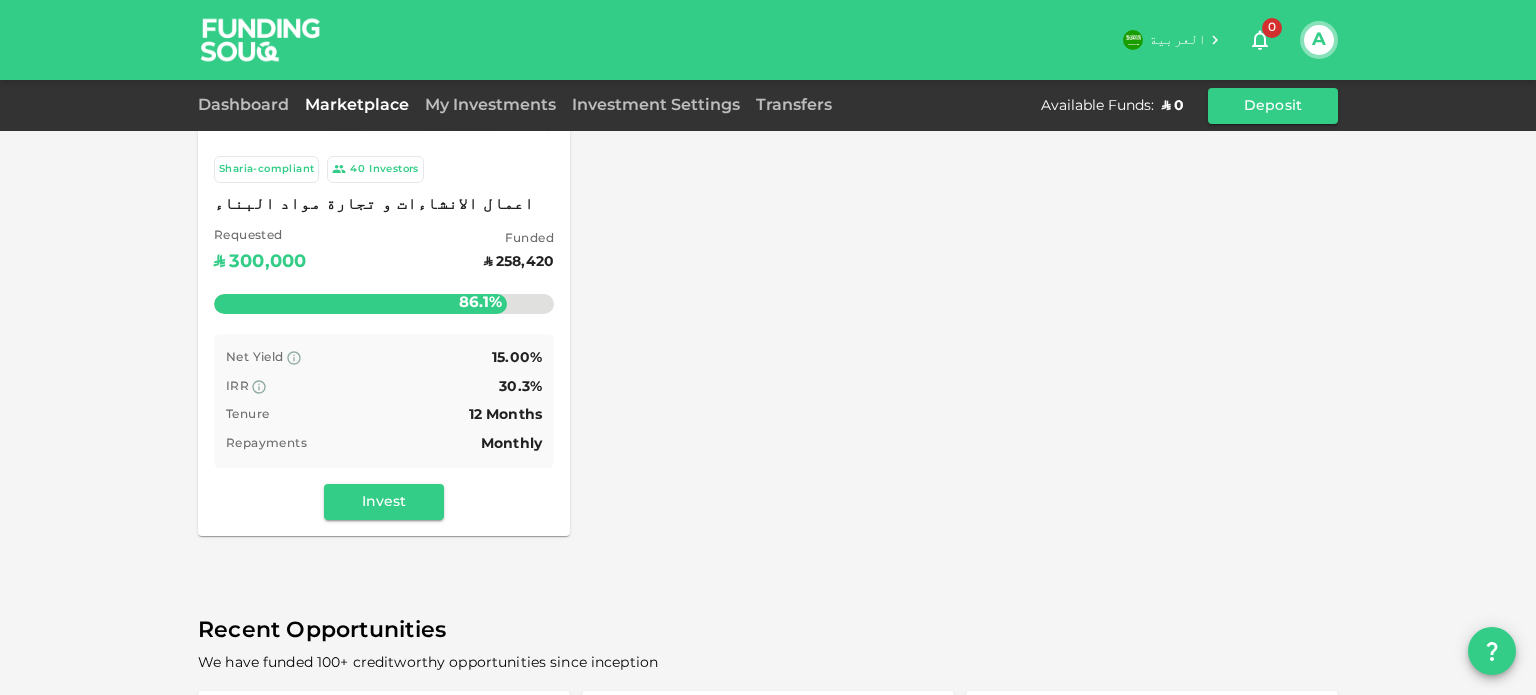 scroll, scrollTop: 233, scrollLeft: 0, axis: vertical 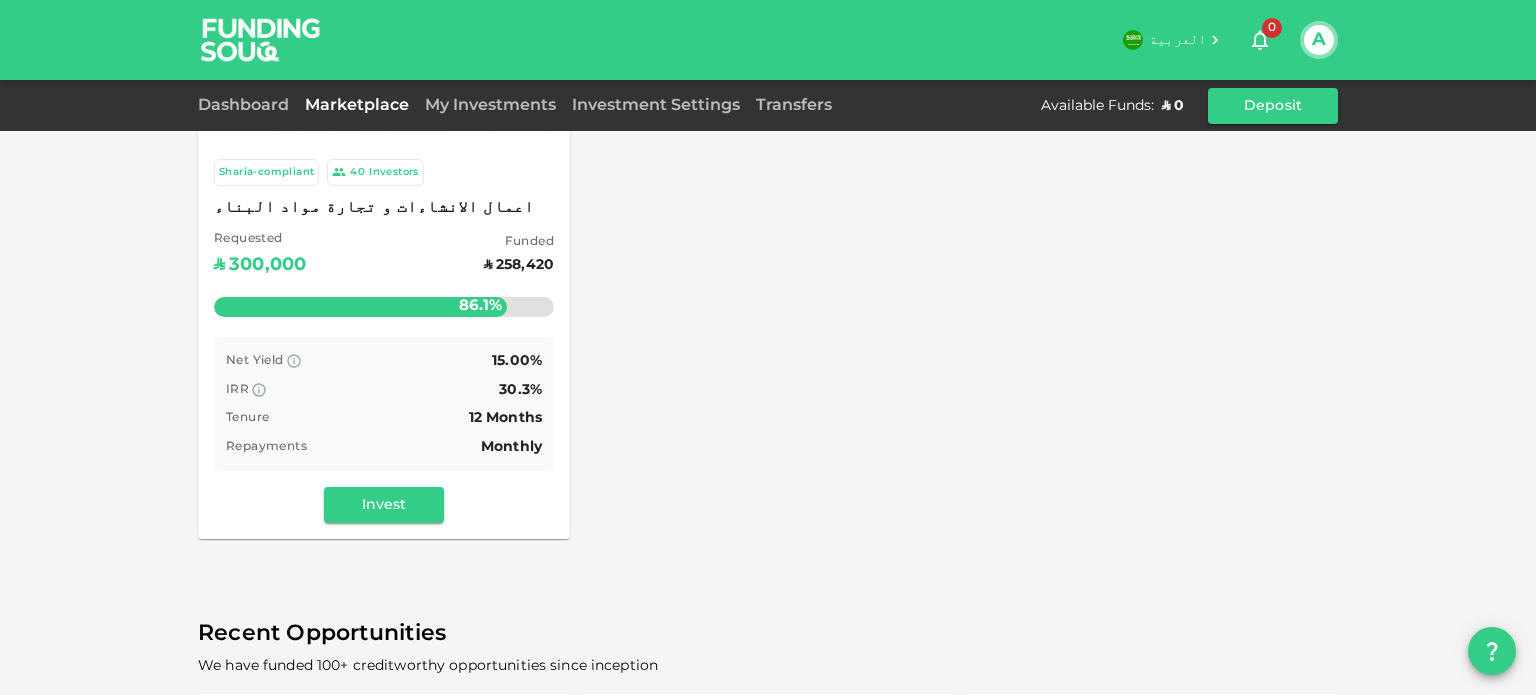 click on "30.3%" at bounding box center [520, 390] 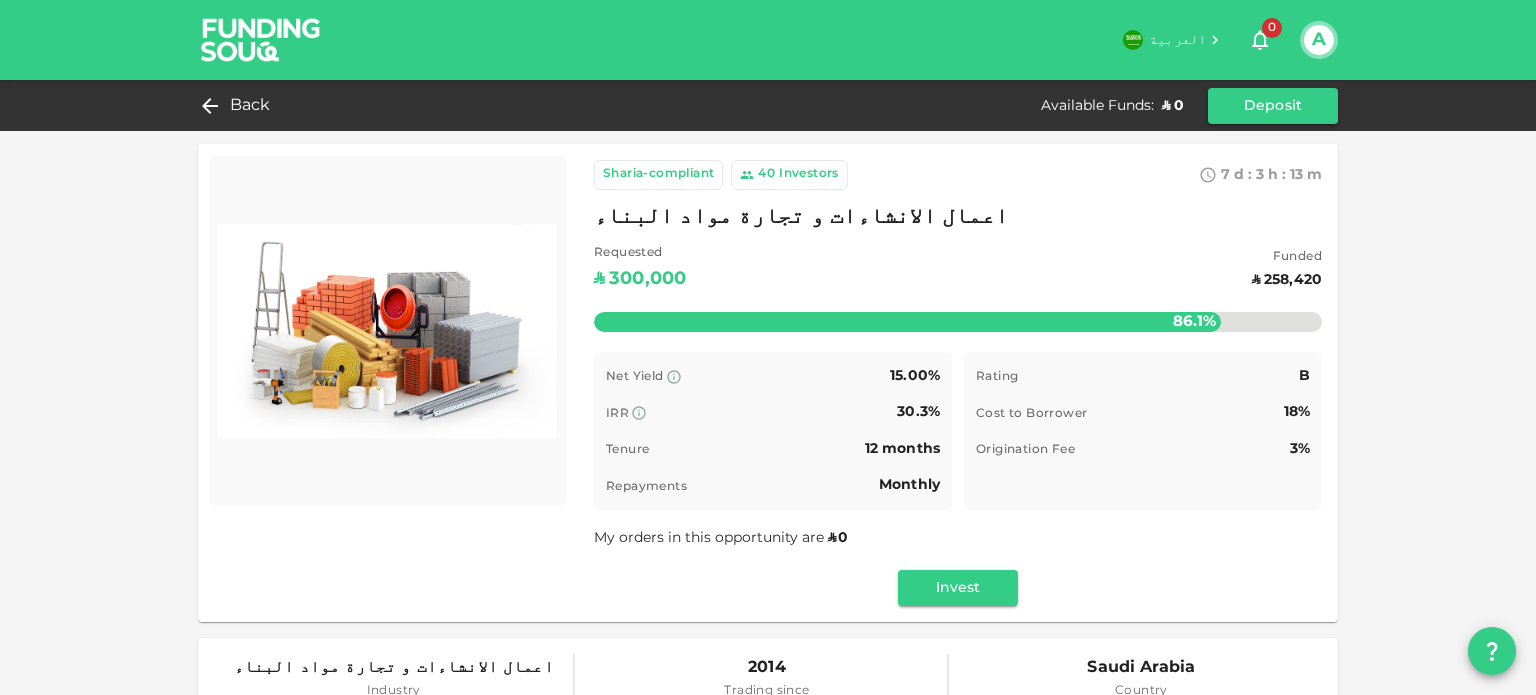 click on "Sharia-compliant   40 Investors 7   d :   3   h :    13   m    3     اعمال الانشاءات و تجارة مواد البناء    Requested   [CURRENCY]   300,000   Funded   [CURRENCY]   258,420 86.1% Remaining : [CURRENCY]   41,580.00   Net Yield   15.00%   IRR   30.3%   Tenure   12 months   Repayments   Monthly   Rating   B   Cost to Borrower   18%   Origination Fee   3%   Time remaining   B My orders in this opportunity   are   [CURRENCY] 0 Invest   اعمال الانشاءات و تجارة مواد البناء    Industry   2014   Trading since   [COUNTRY]   Country
Established in 2014, the company is a [COUNTRY]-based establishment specialized in construction, finishing, and maintenance works. Since its inception, it has acquired extensive experience and built a strong reputation in the [COUNTRY] market by providing high-quality and reliable services.
Our Services: • Construction of residential villas • Interior and exterior finishing works • General maintenance and renovation
Purpose of Financing:" at bounding box center (768, 1073) 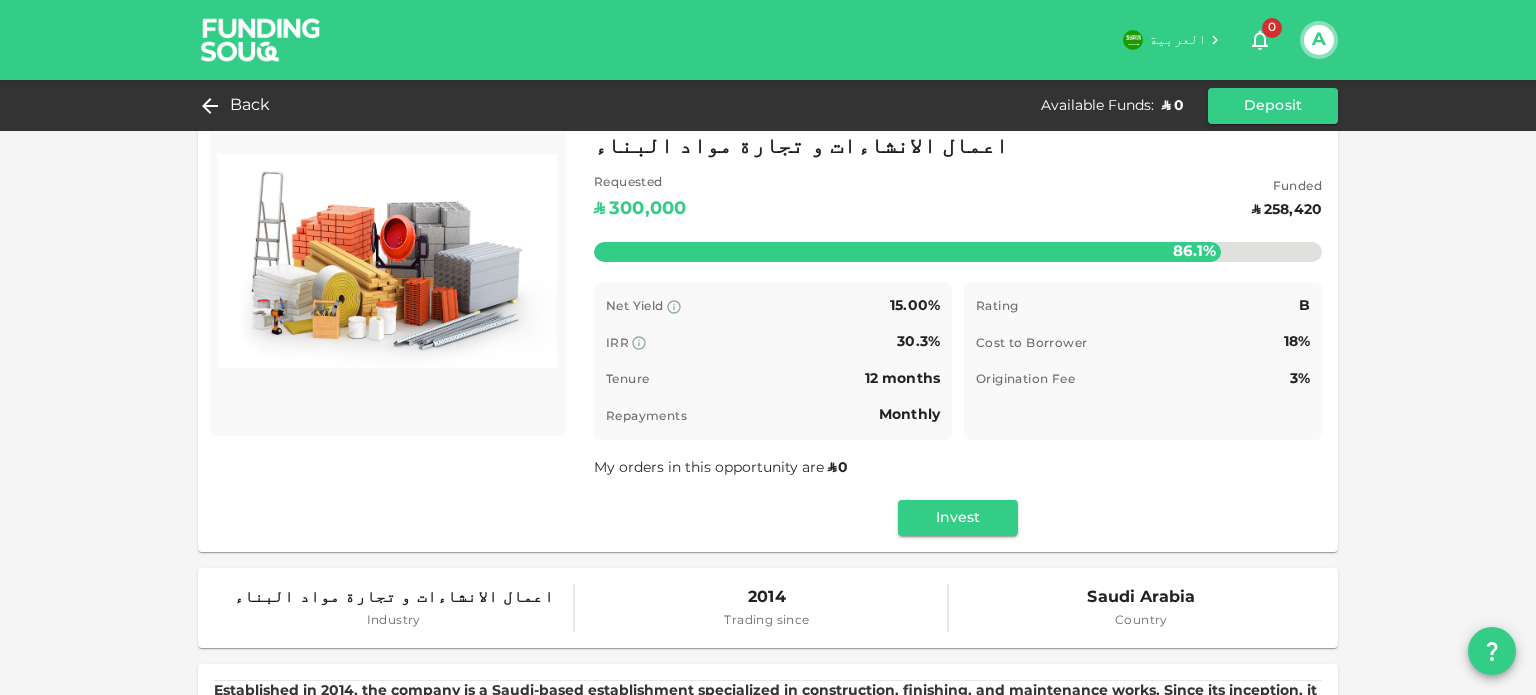 scroll, scrollTop: 56, scrollLeft: 0, axis: vertical 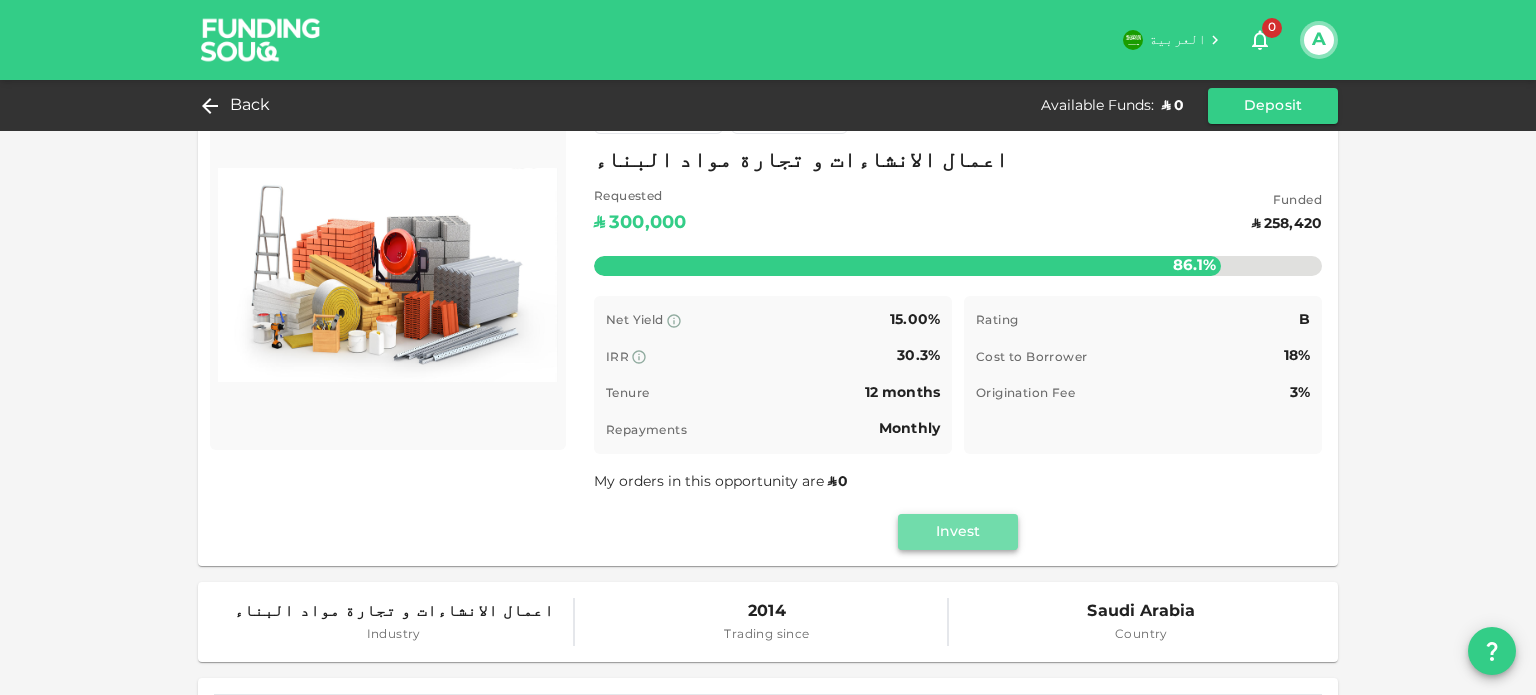 click on "Invest" at bounding box center (958, 532) 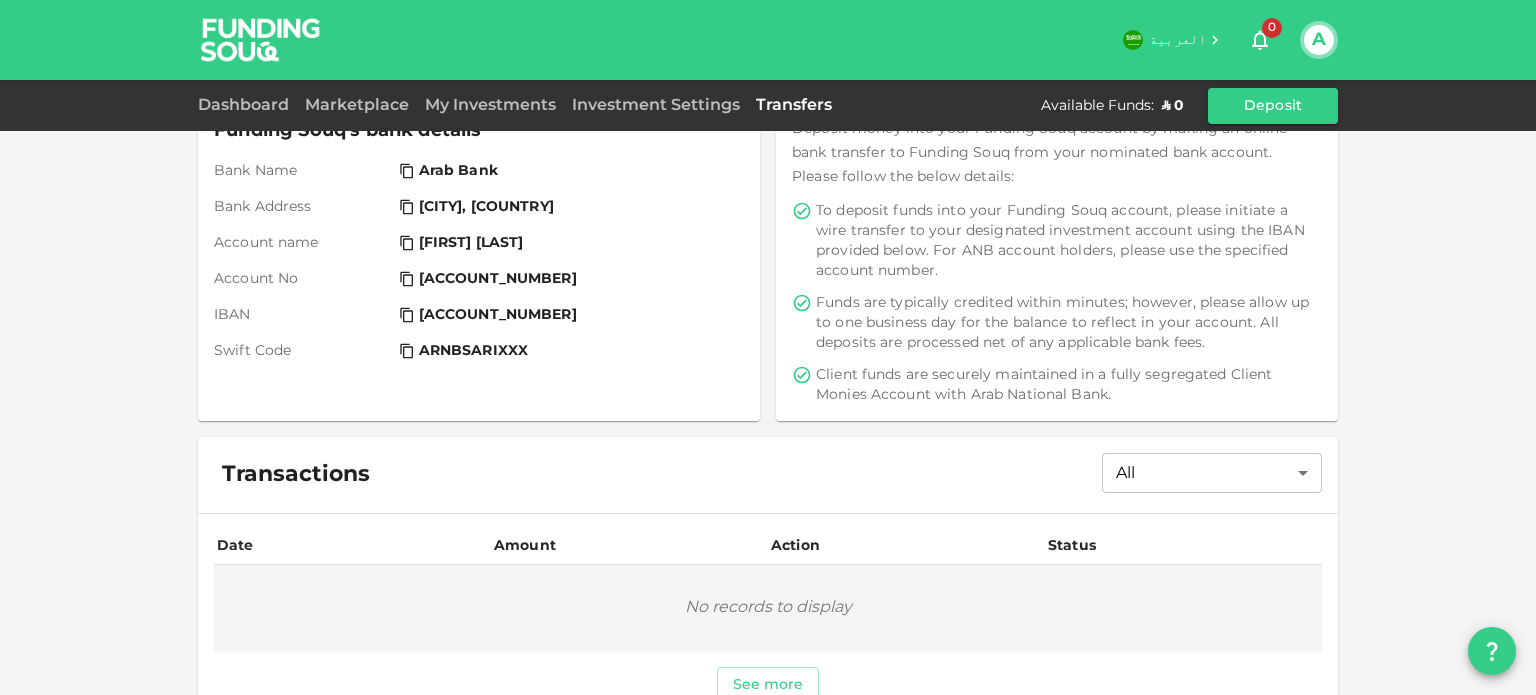 scroll, scrollTop: 0, scrollLeft: 0, axis: both 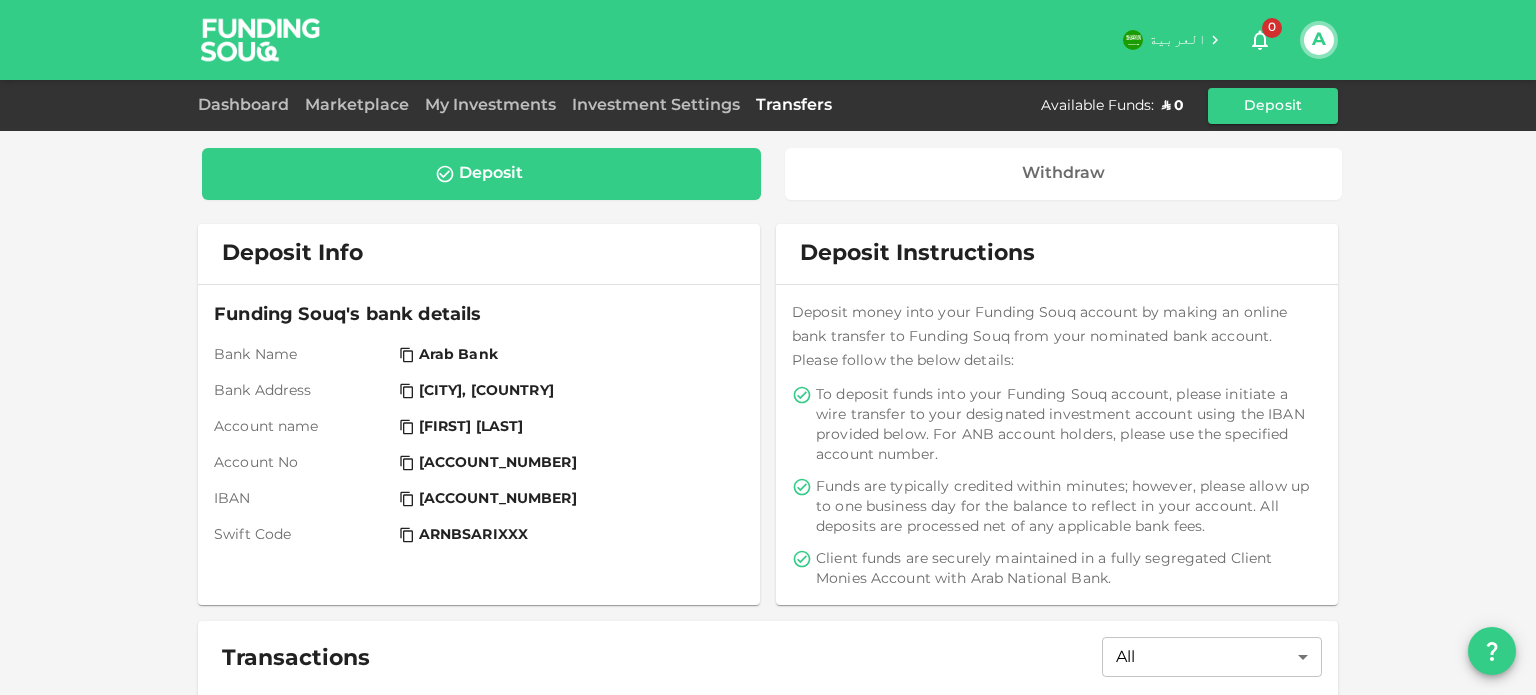 click on "To deposit funds into your Funding Souq account, please initiate a wire transfer to your designated investment account using the IBAN provided below. For ANB account holders, please use the specified account number." at bounding box center (1067, 425) 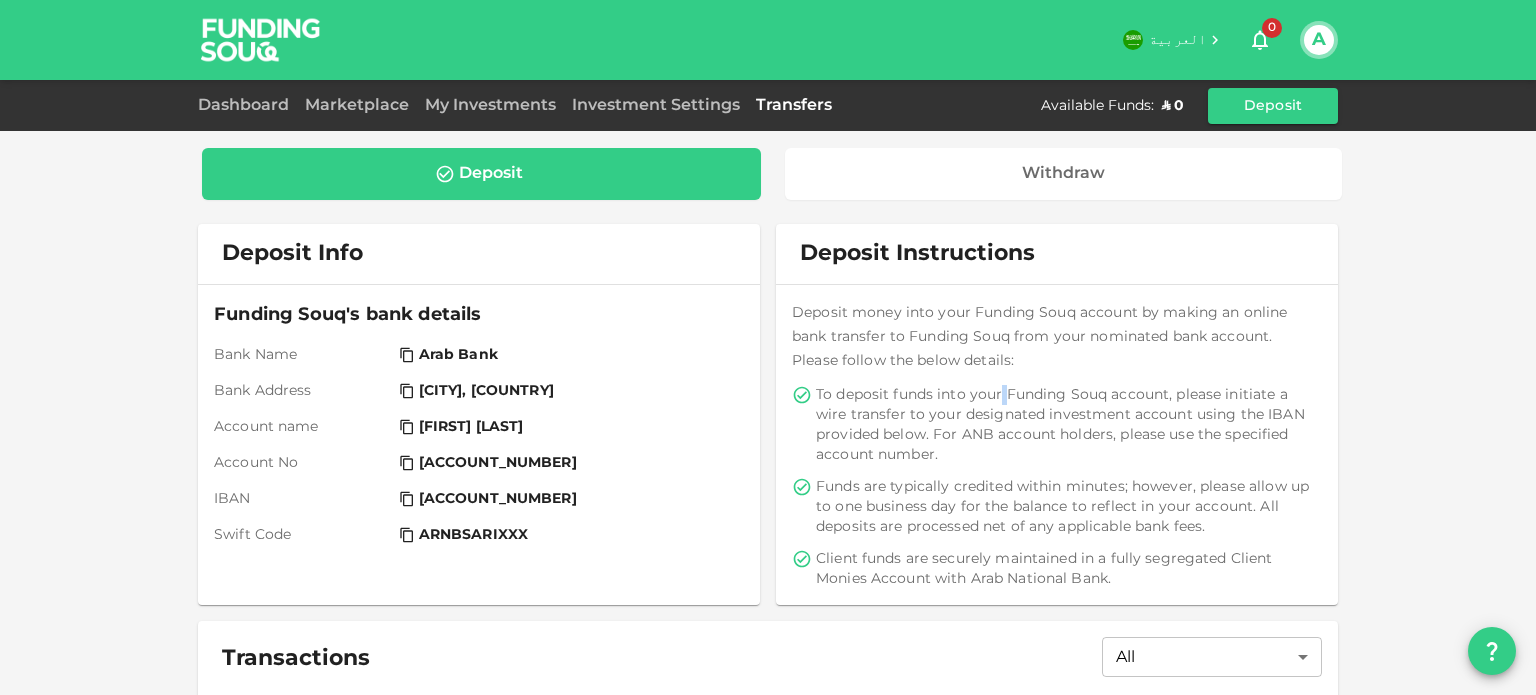 click on "To deposit funds into your Funding Souq account, please initiate a wire transfer to your designated investment account using the IBAN provided below. For ANB account holders, please use the specified account number." at bounding box center (1067, 425) 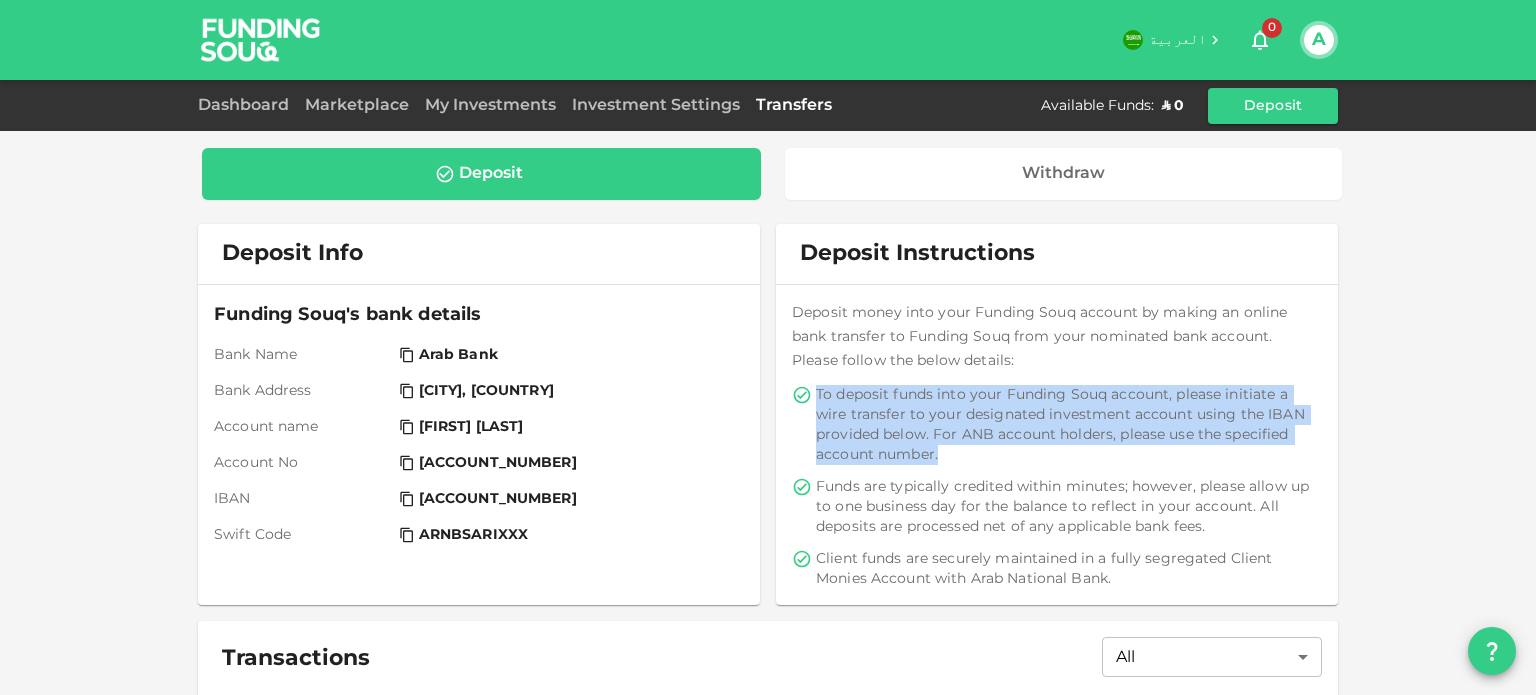 click on "To deposit funds into your Funding Souq account, please initiate a wire transfer to your designated investment account using the IBAN provided below. For ANB account holders, please use the specified account number." at bounding box center [1067, 425] 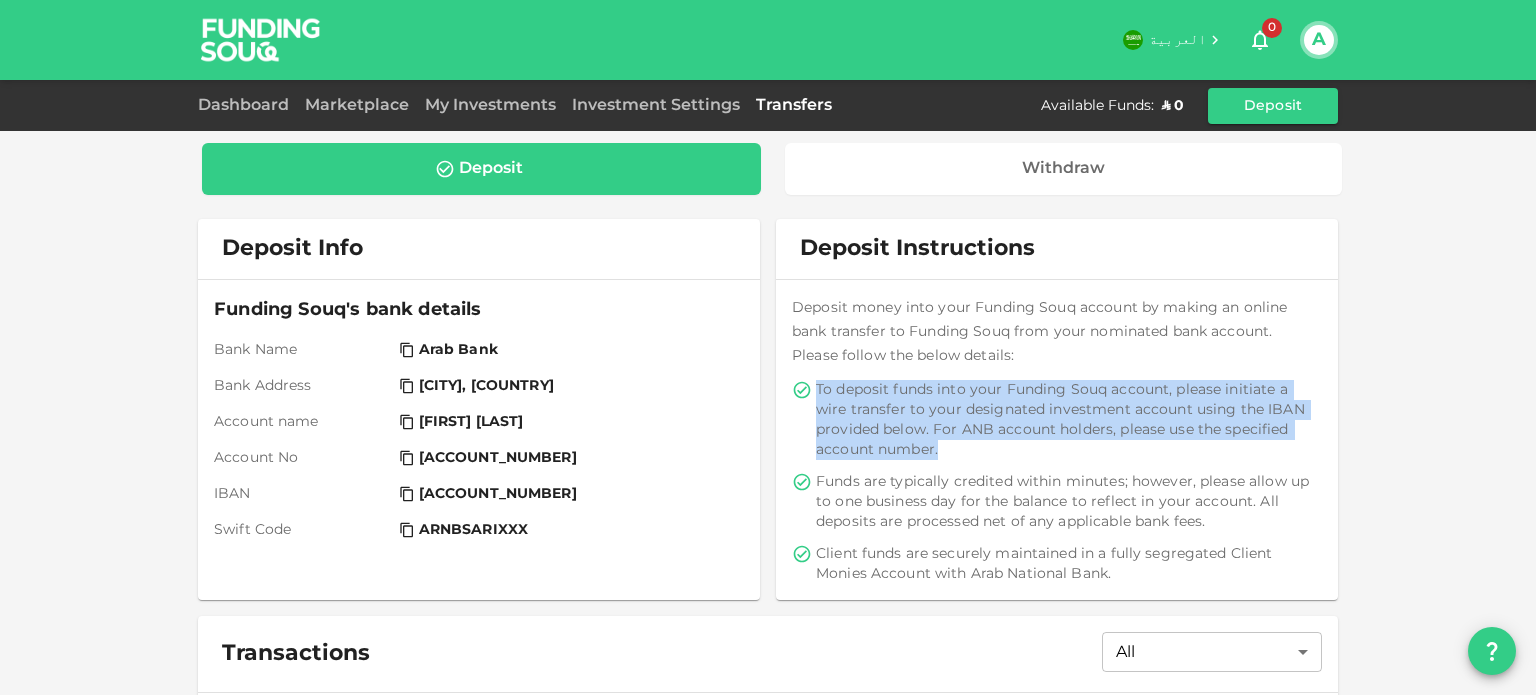 scroll, scrollTop: 0, scrollLeft: 0, axis: both 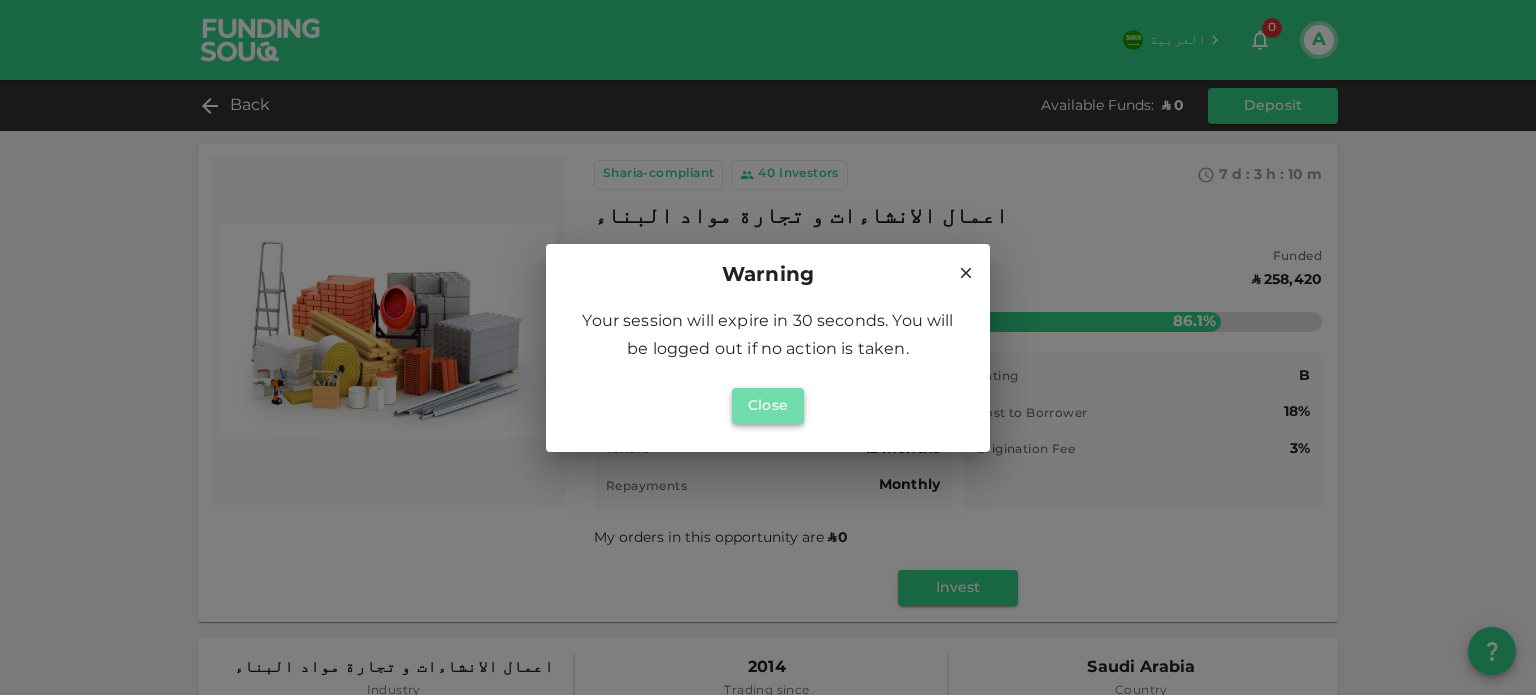 click on "Close" at bounding box center (768, 406) 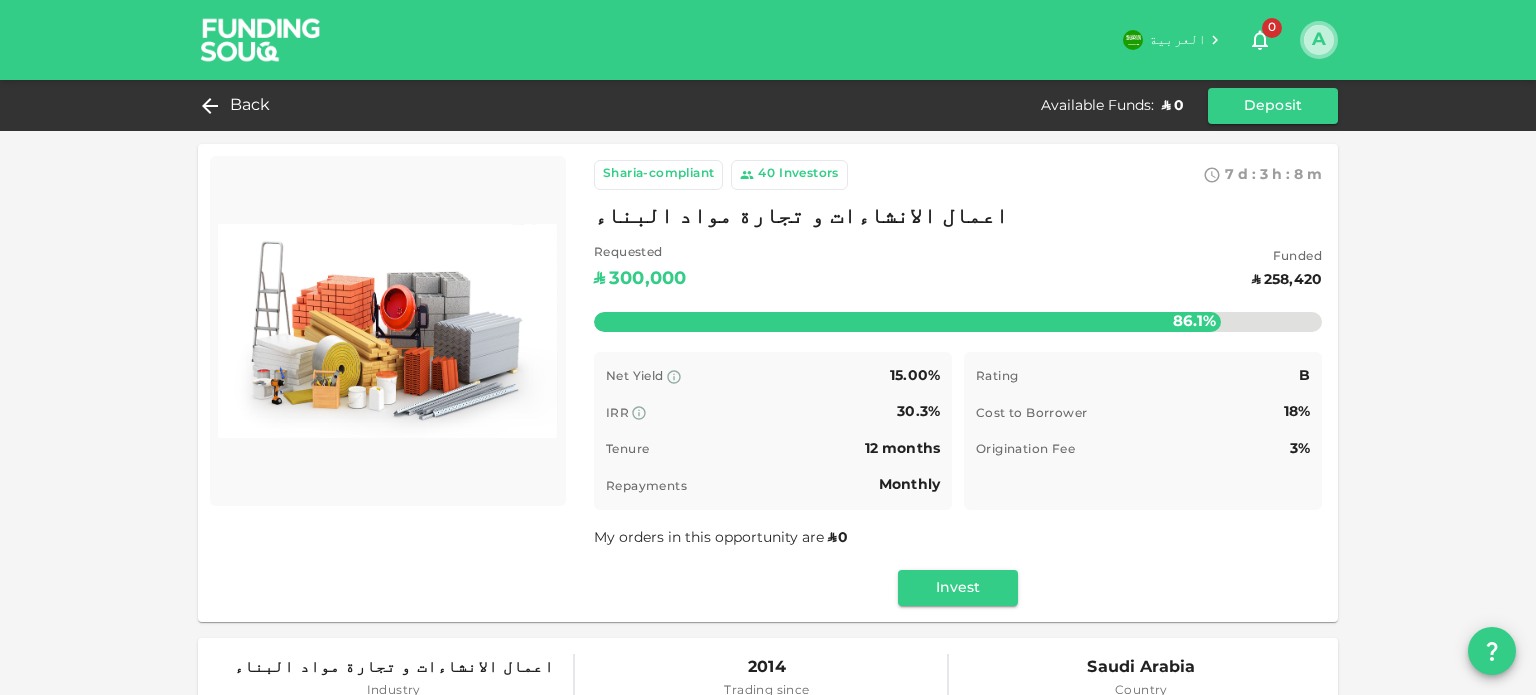 click on "A" at bounding box center [1319, 40] 